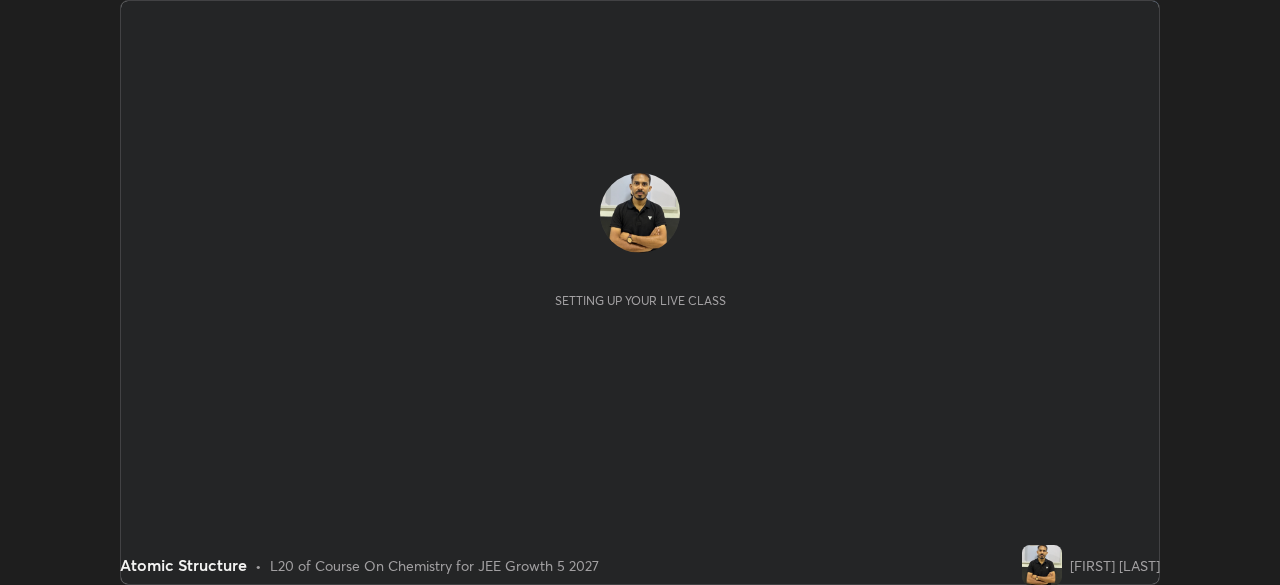 scroll, scrollTop: 0, scrollLeft: 0, axis: both 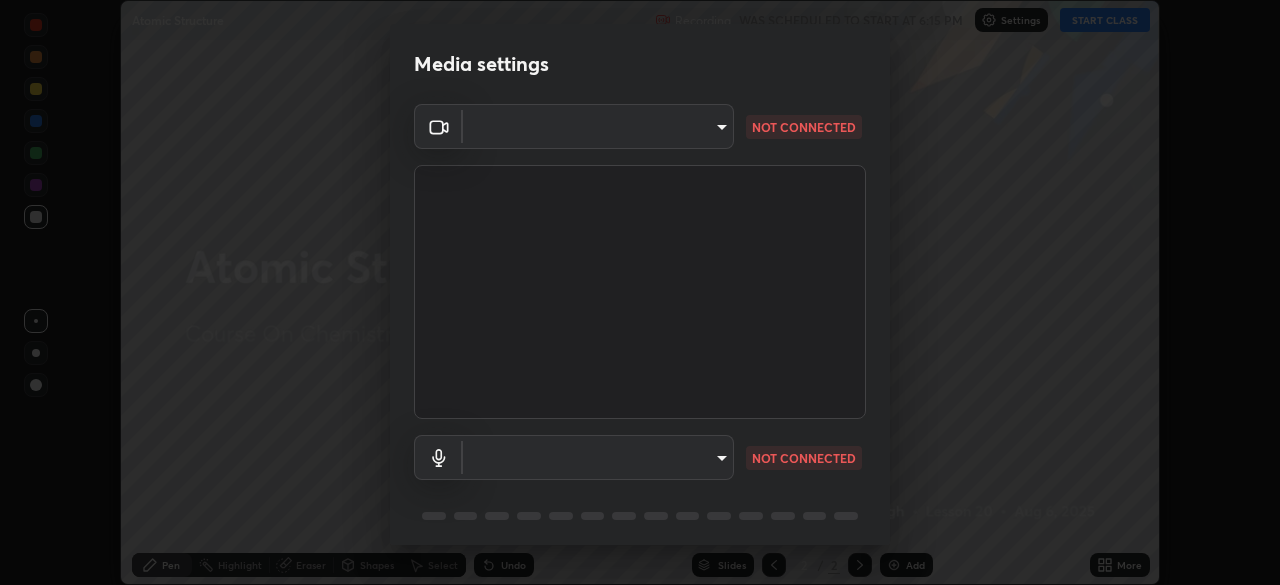 type on "d80aef5b27ce8457d2a8757d2bc0169c5cdb63db4b1383475c55a40ed8aa50ef" 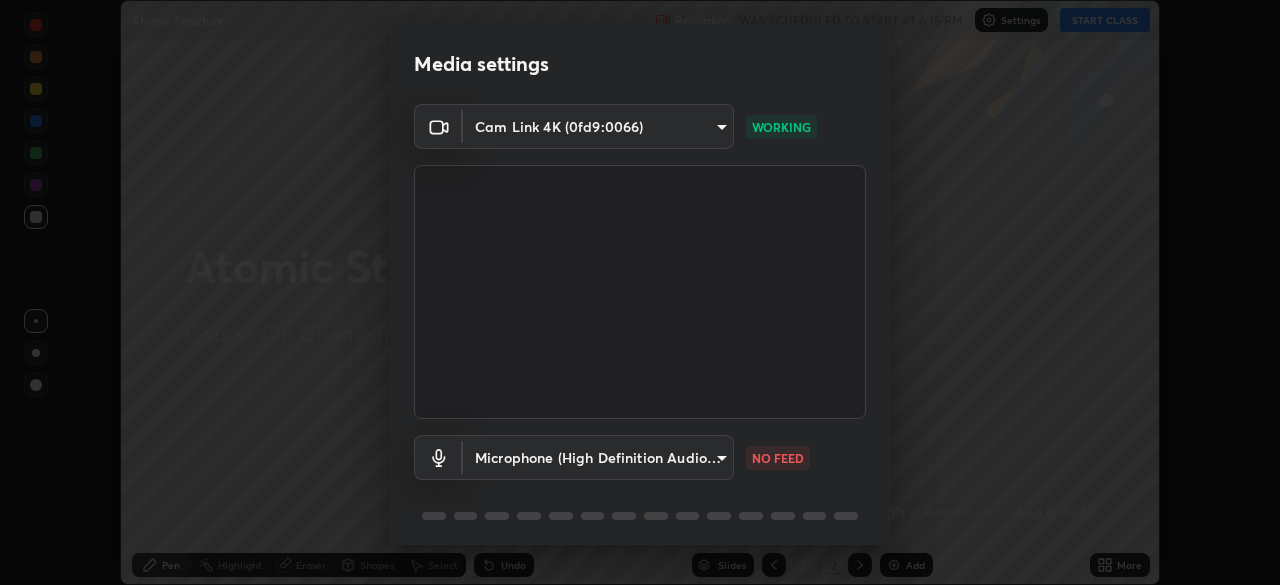 scroll, scrollTop: 71, scrollLeft: 0, axis: vertical 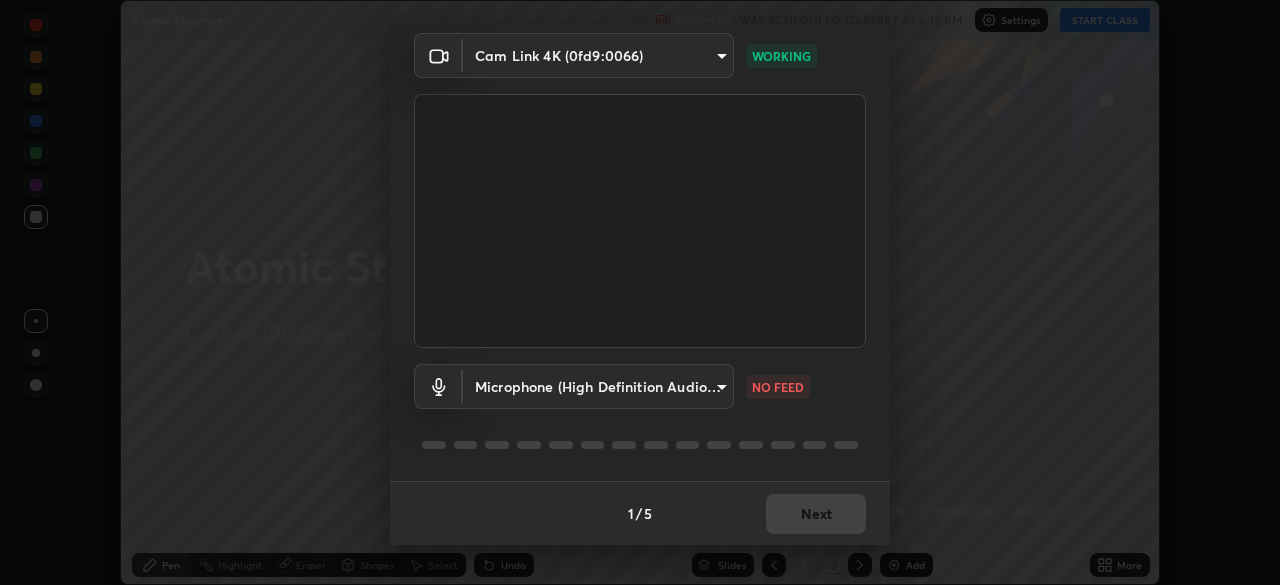 click on "Erase all Atomic Structure Recording WAS SCHEDULED TO START AT 6:15 PM Settings START CLASS Setting up your live class Atomic Structure • L20 of Course On Chemistry for JEE Growth 5 2027 [FIRST] [LAST] Pen Highlight Eraser Shapes Select Undo Slides 2 / 2 Add More No doubts shared Encourage your learners to ask a doubt for better clarity Report an issue Reason for reporting Buffering Chat not working Audio - Video sync issue Educator video quality low ​ Attach an image Report Media settings Cam Link 4K (0fd9:0066) [HASH] WORKING Microphone (High Definition Audio Device) [HASH] NO FEED 1 / 5 Next" at bounding box center [640, 292] 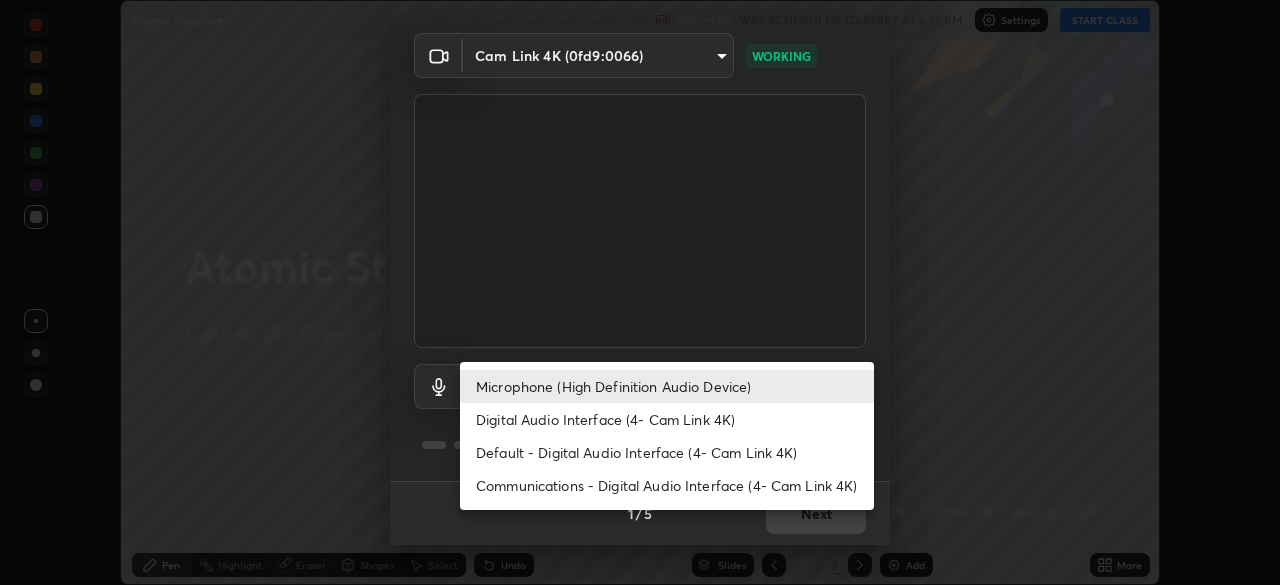 click on "Digital Audio Interface (4- Cam Link 4K)" at bounding box center (667, 419) 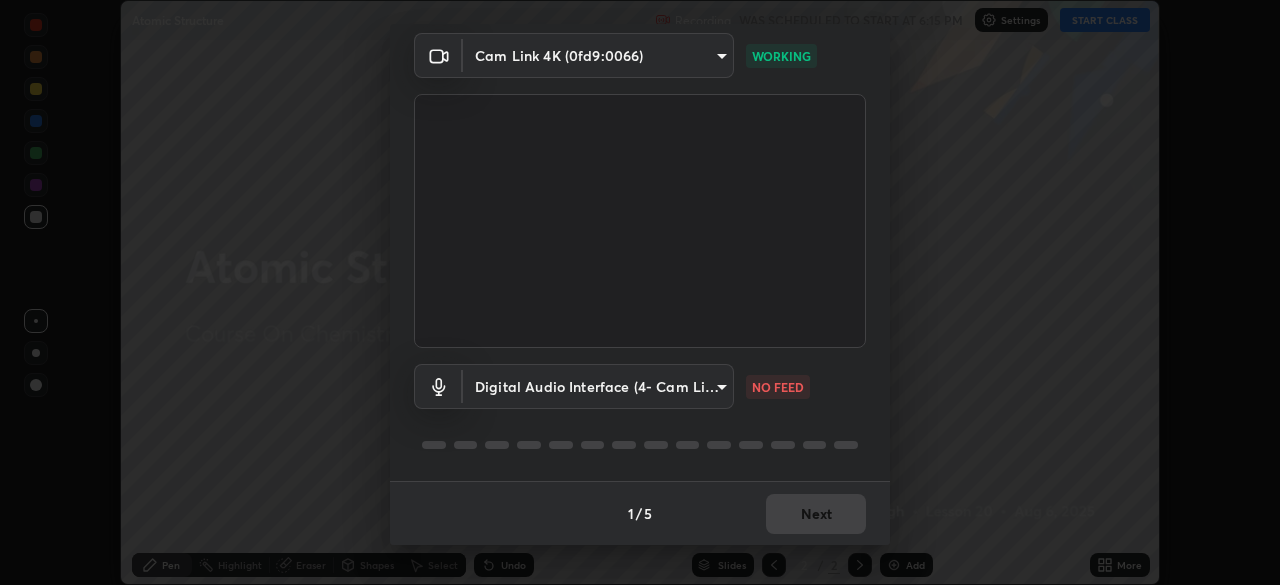 click on "Erase all Atomic Structure Recording WAS SCHEDULED TO START AT 6:15 PM Settings START CLASS Setting up your live class Atomic Structure • L20 of Course On Chemistry for JEE Growth 5 2027 [FIRST] [LAST] Pen Highlight Eraser Shapes Select Undo Slides 2 / 2 Add More No doubts shared Encourage your learners to ask a doubt for better clarity Report an issue Reason for reporting Buffering Chat not working Audio - Video sync issue Educator video quality low ​ Attach an image Report Media settings Cam Link 4K (0fd9:0066) [HASH] WORKING Digital Audio Interface (4- Cam Link 4K) [HASH] NO FEED 1 / 5 Next Microphone (High Definition Audio Device) Digital Audio Interface (4- Cam Link 4K) Default - Digital Audio Interface (4- Cam Link 4K) Communications - Digital Audio Interface (4- Cam Link 4K)" at bounding box center [640, 292] 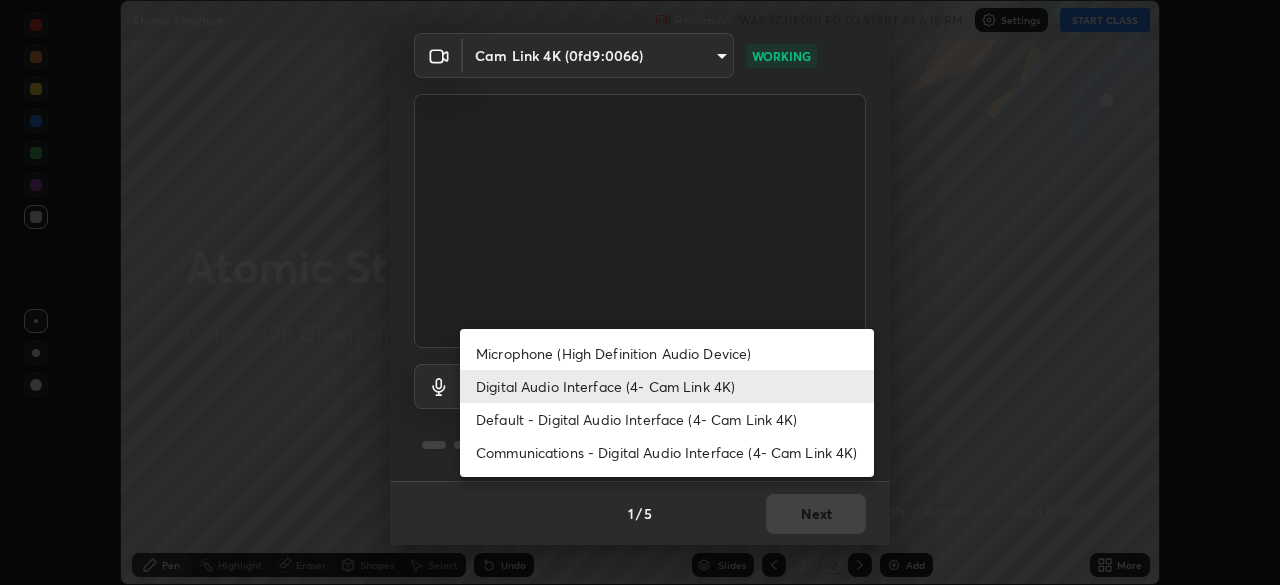 click on "Microphone (High Definition Audio Device)" at bounding box center [667, 353] 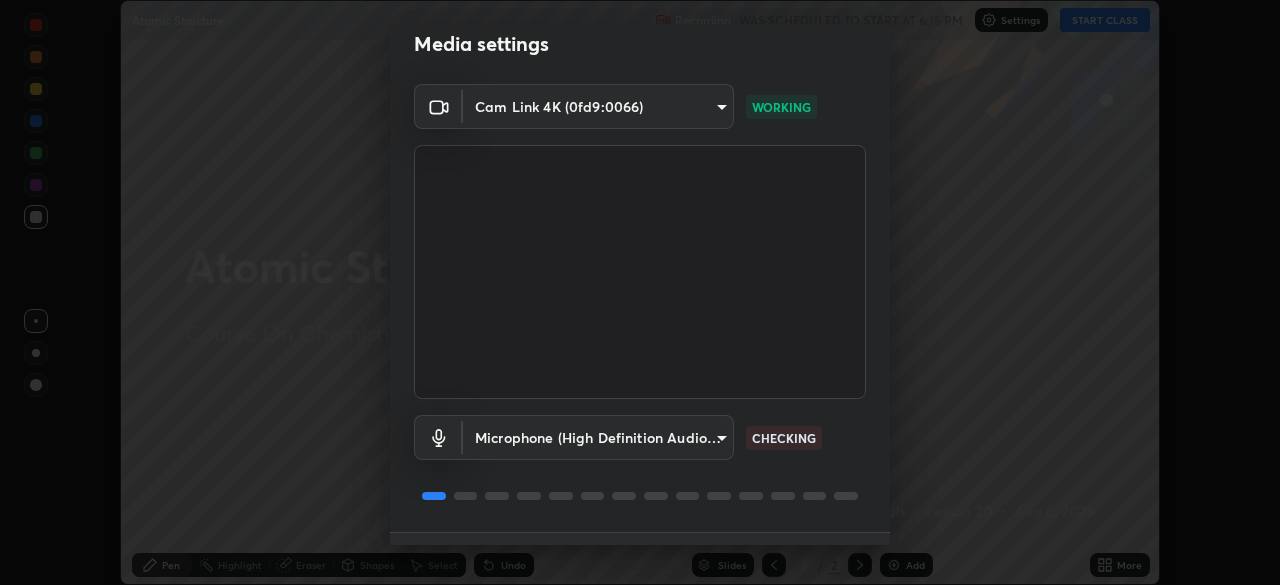 scroll, scrollTop: 71, scrollLeft: 0, axis: vertical 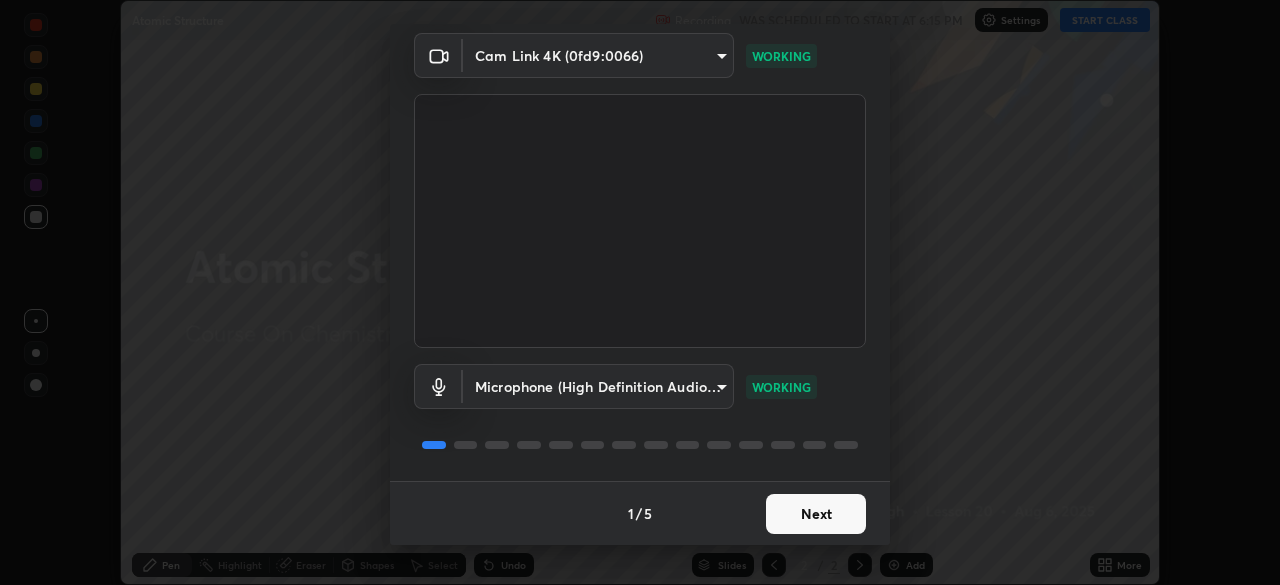 click on "Next" at bounding box center [816, 514] 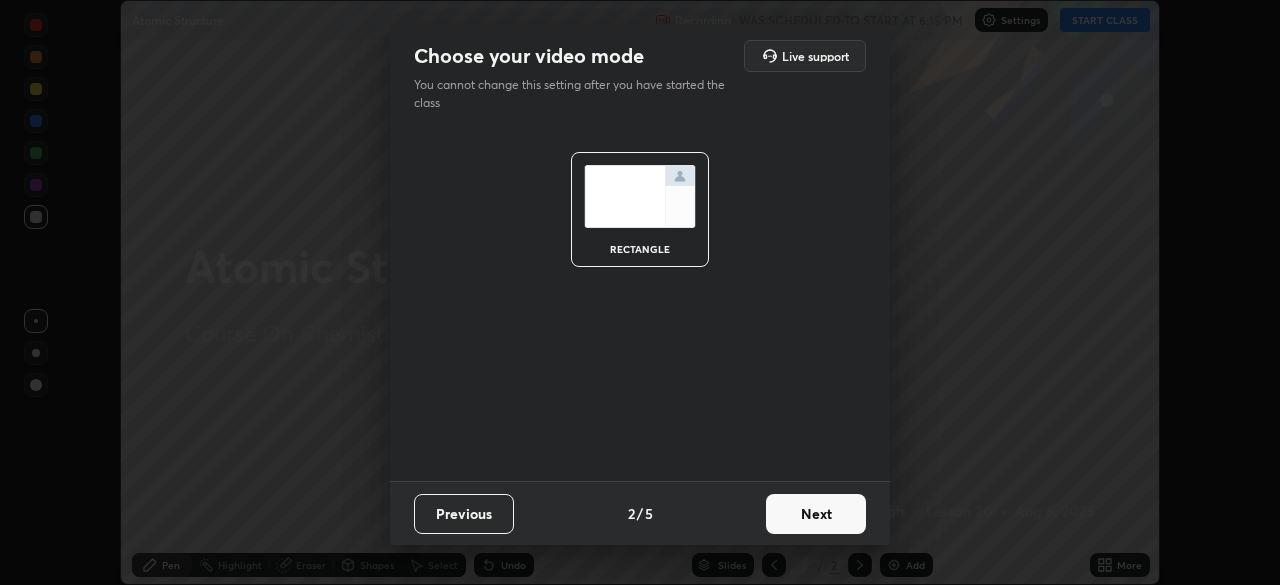 click on "Next" at bounding box center (816, 514) 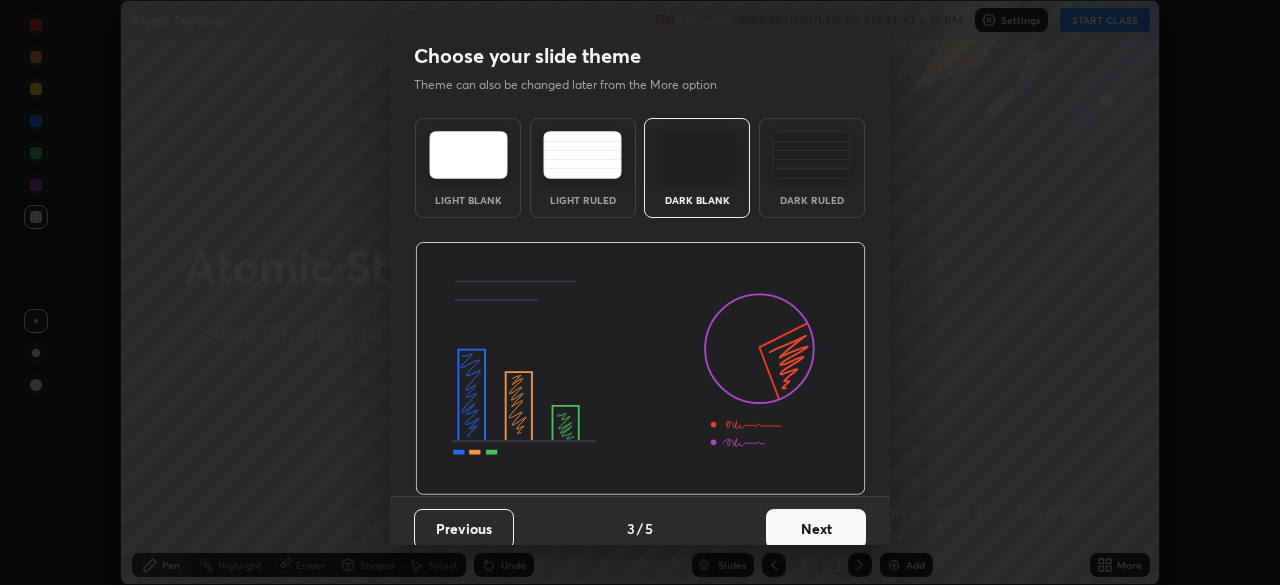 click on "Next" at bounding box center [816, 529] 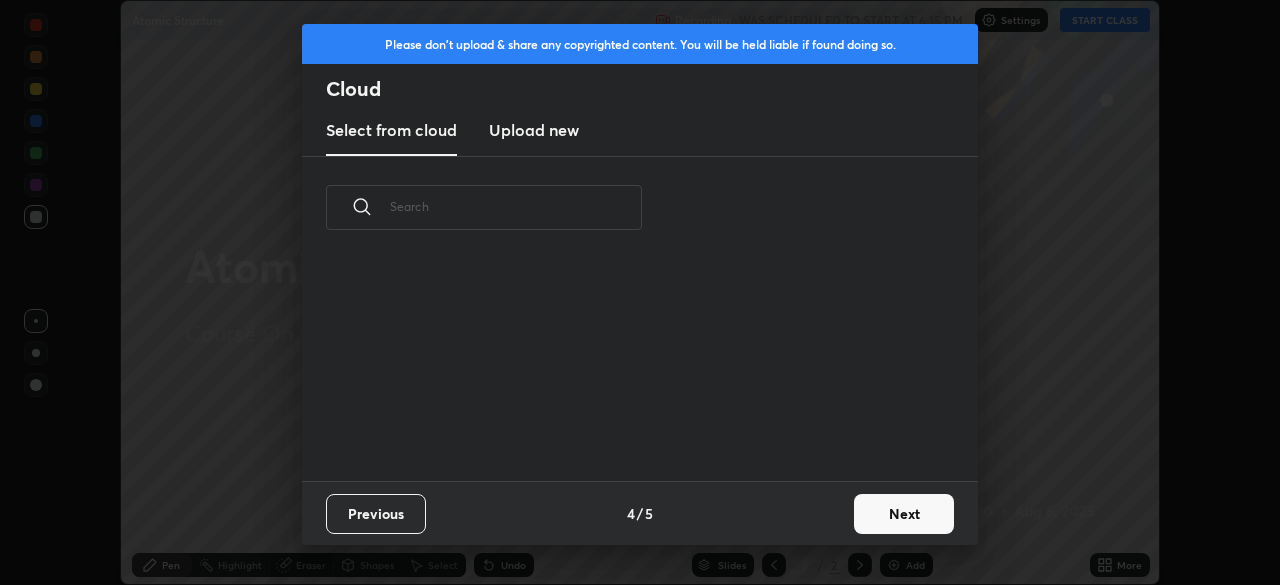 click on "Next" at bounding box center [904, 514] 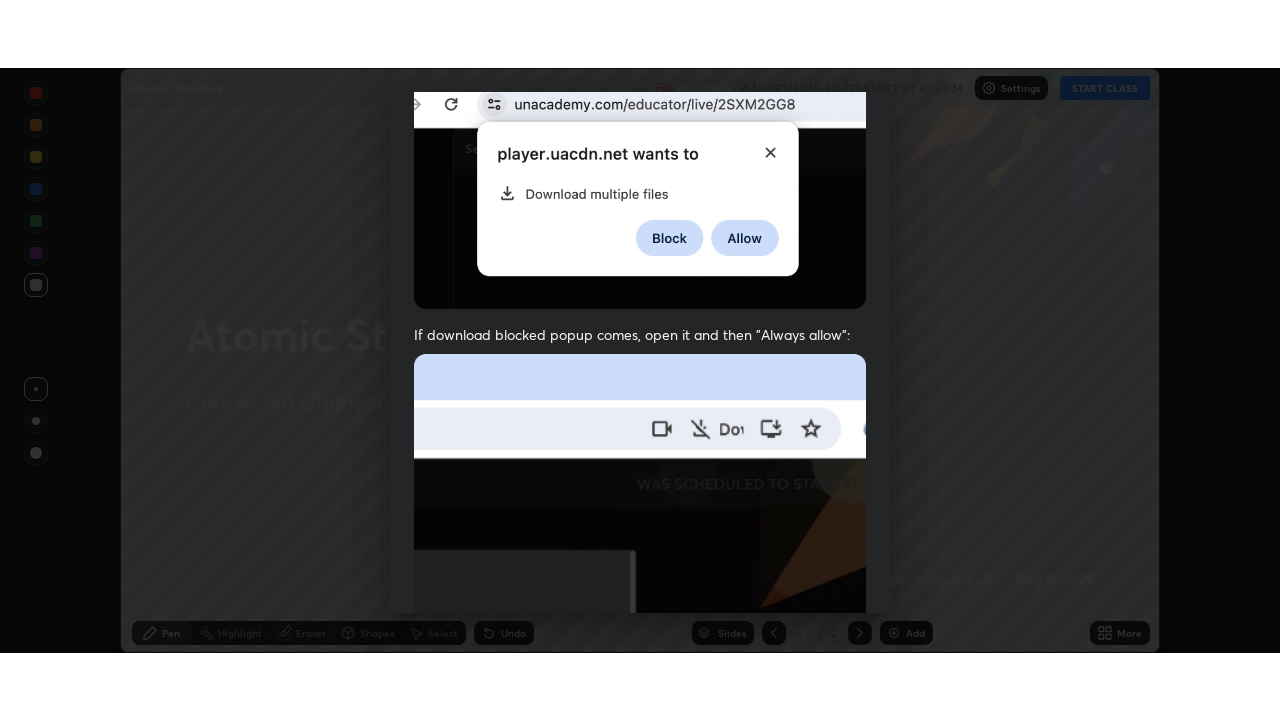 scroll, scrollTop: 479, scrollLeft: 0, axis: vertical 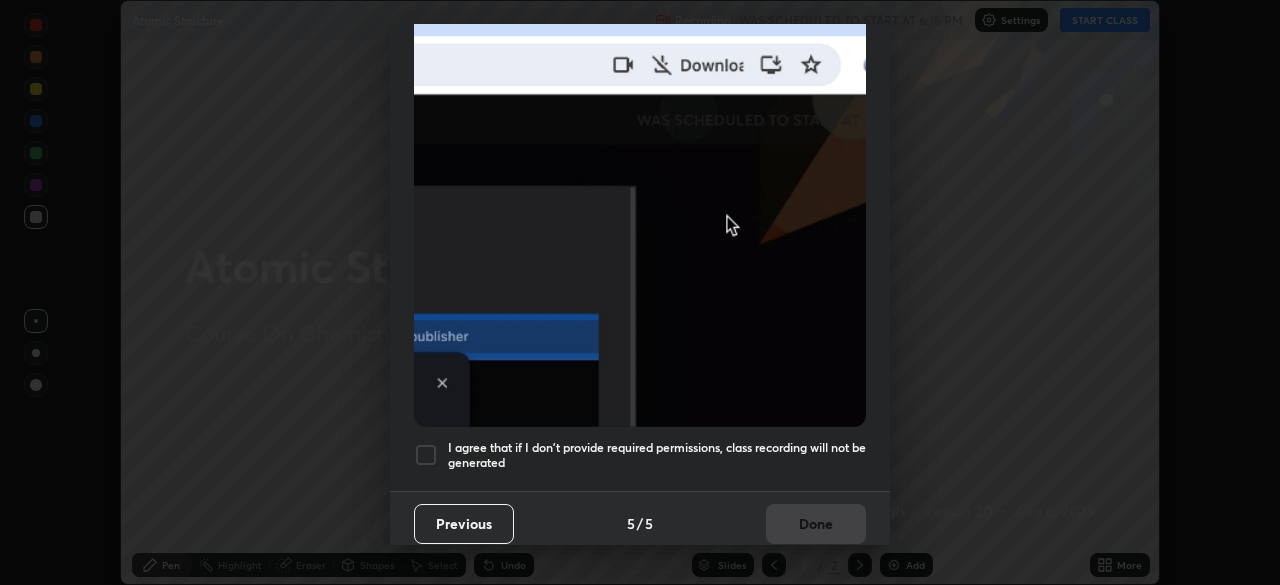click at bounding box center [426, 455] 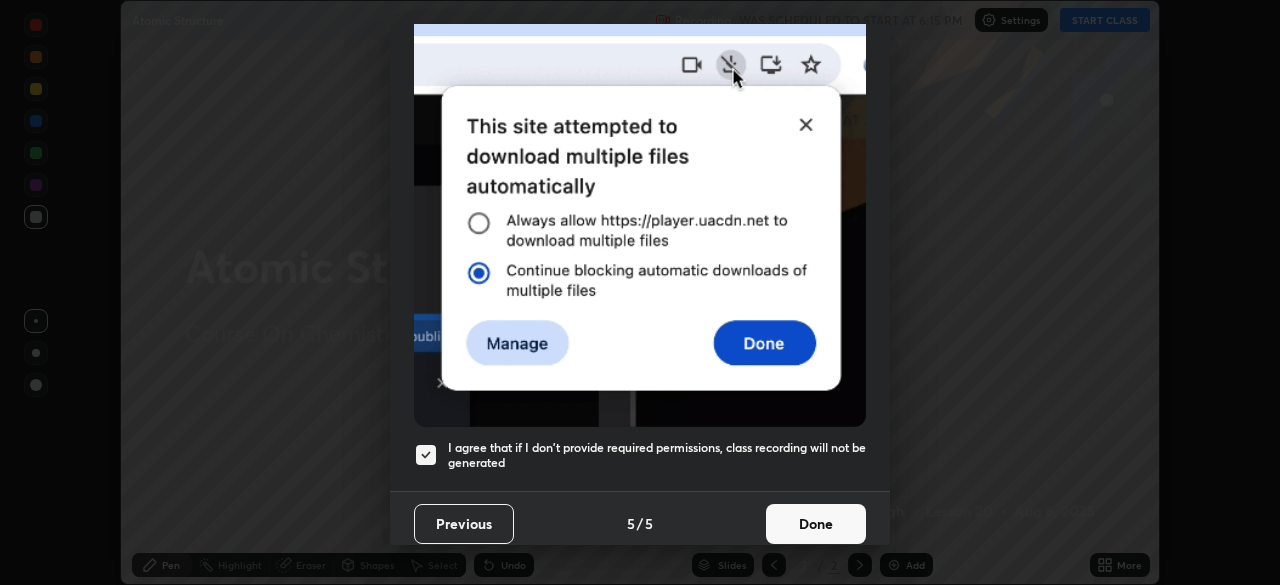 click on "Done" at bounding box center [816, 524] 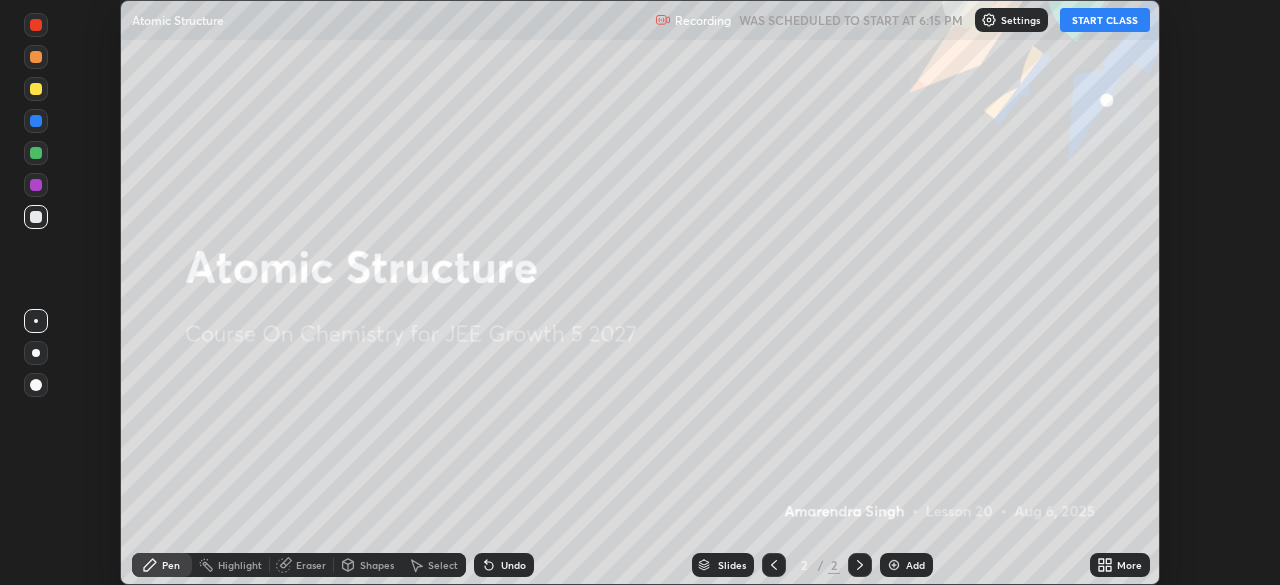 click on "More" at bounding box center [1120, 565] 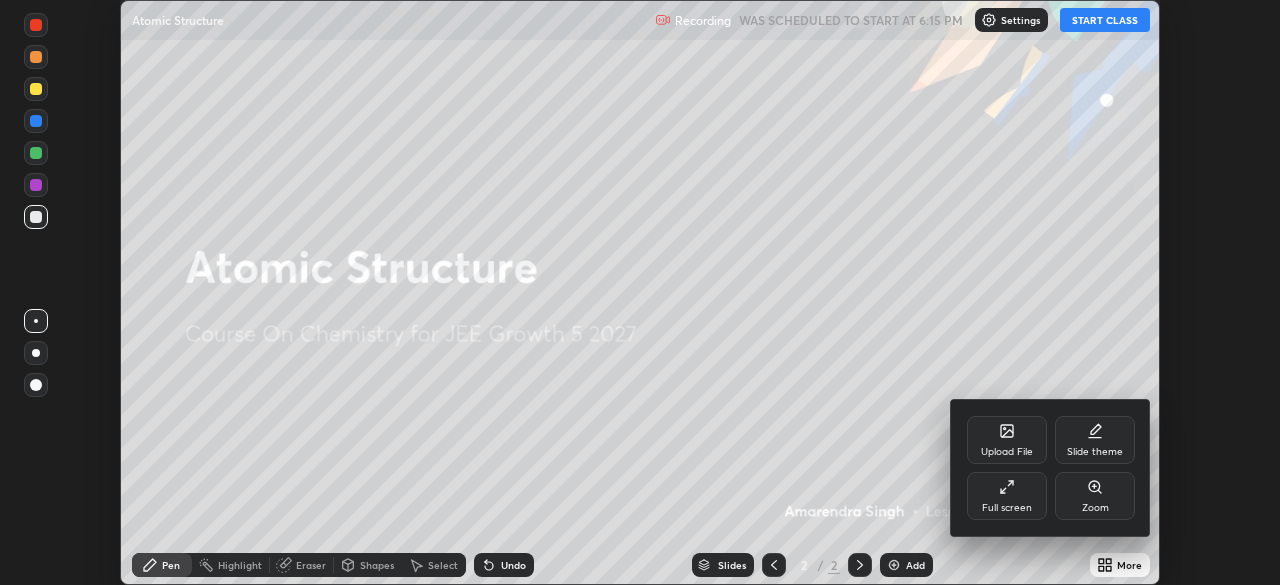 click on "Full screen" at bounding box center (1007, 508) 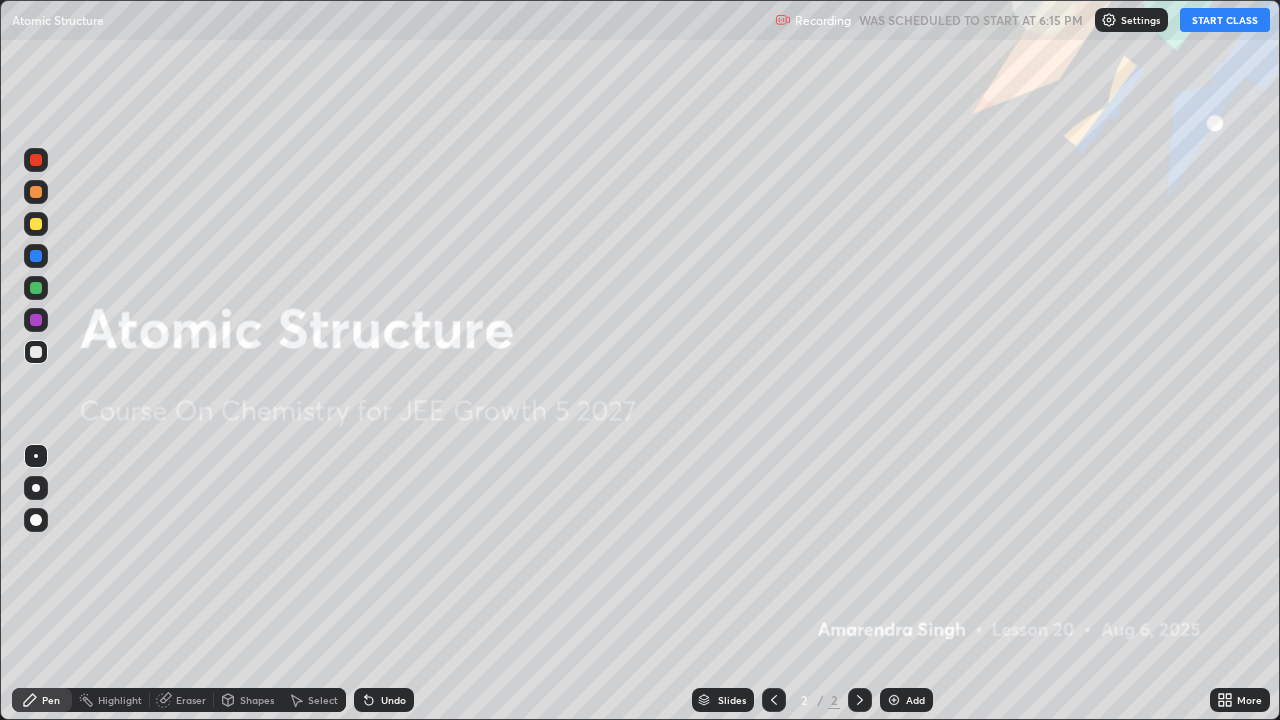 scroll, scrollTop: 99280, scrollLeft: 98720, axis: both 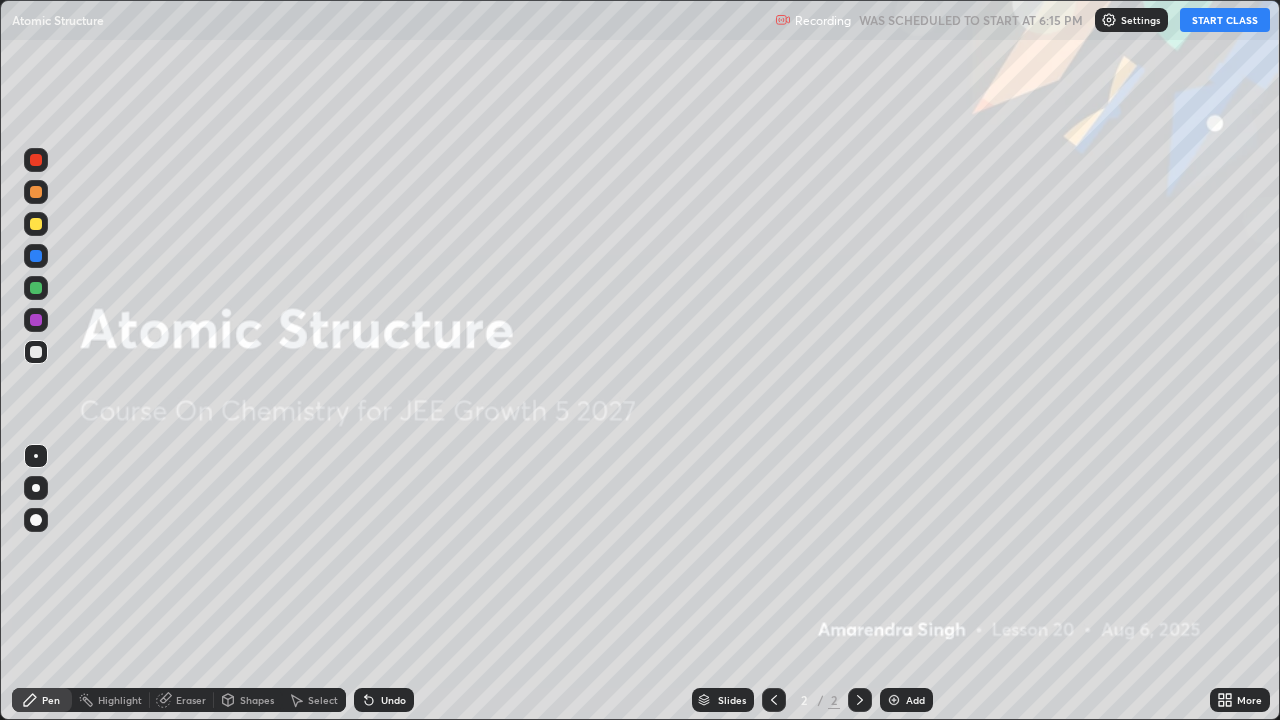 click on "START CLASS" at bounding box center [1225, 20] 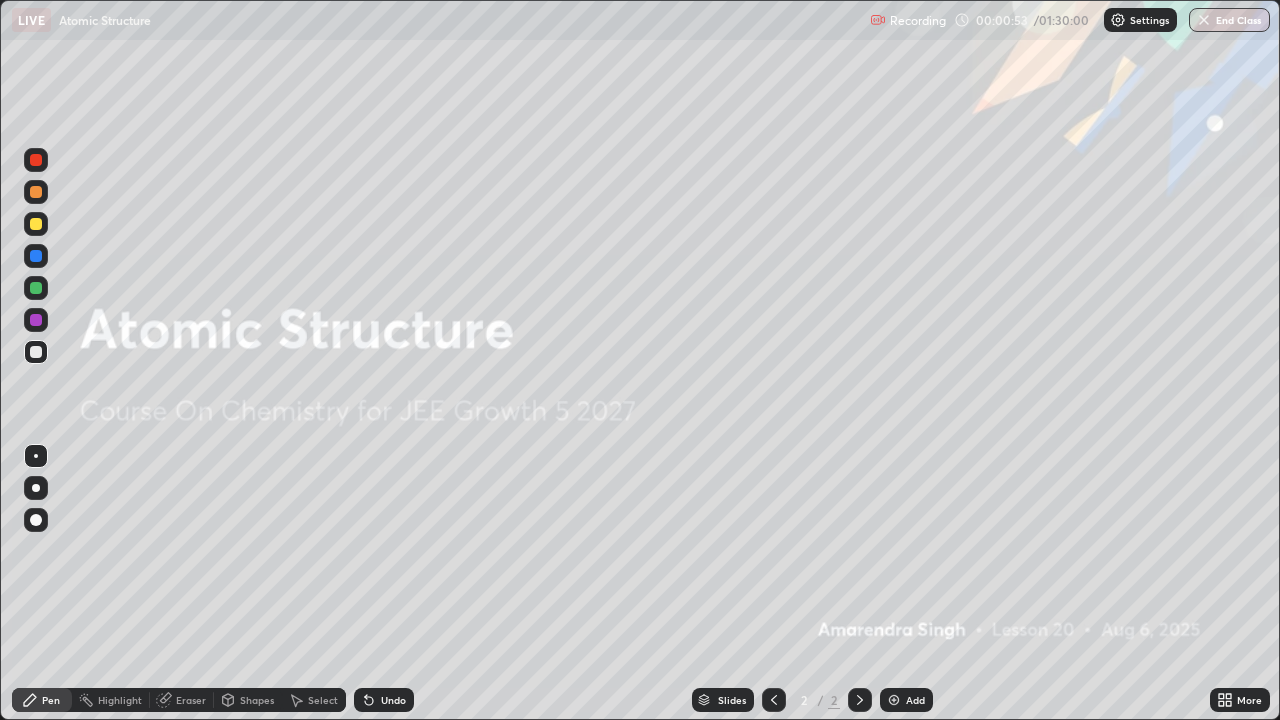 click on "Add" at bounding box center (915, 700) 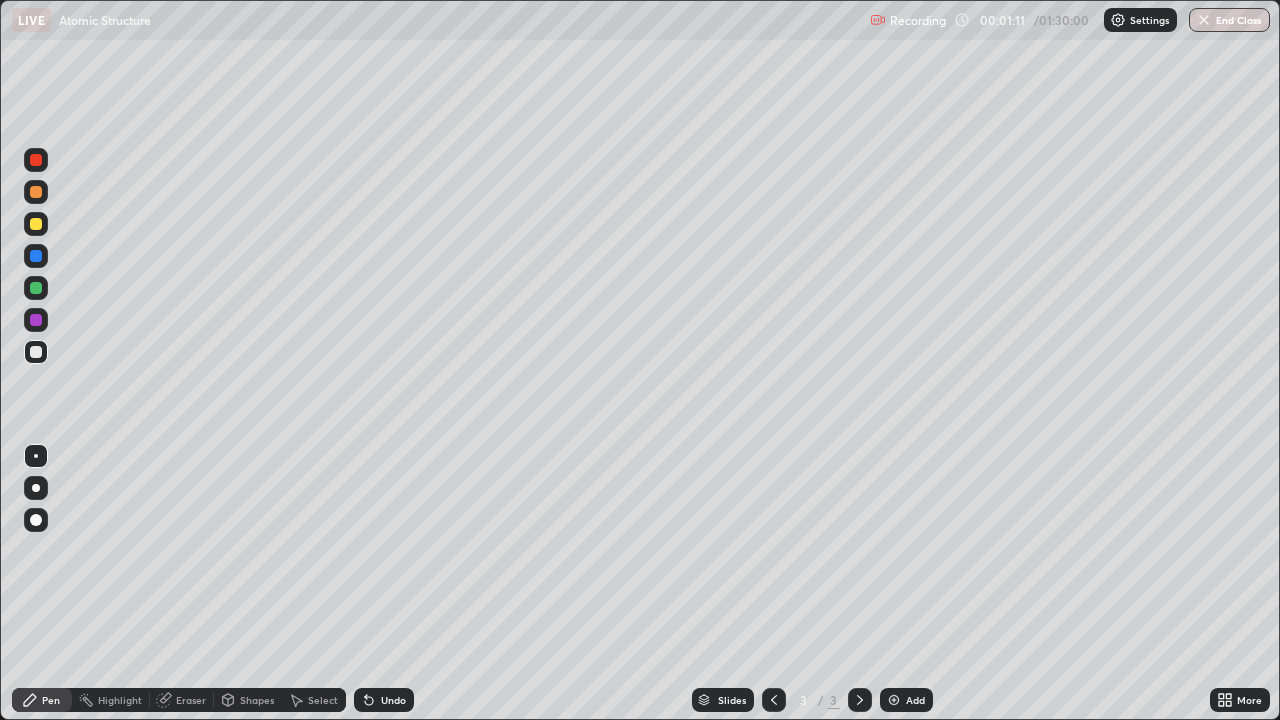 click at bounding box center [36, 160] 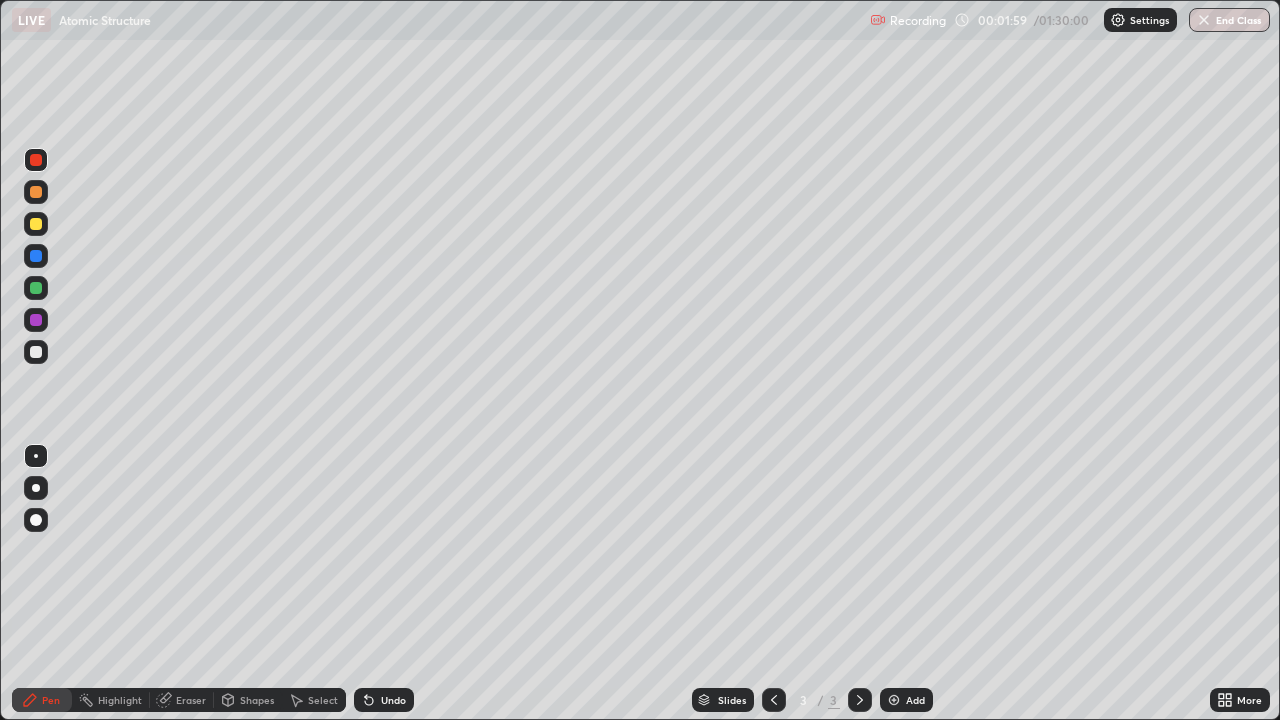 click at bounding box center [36, 352] 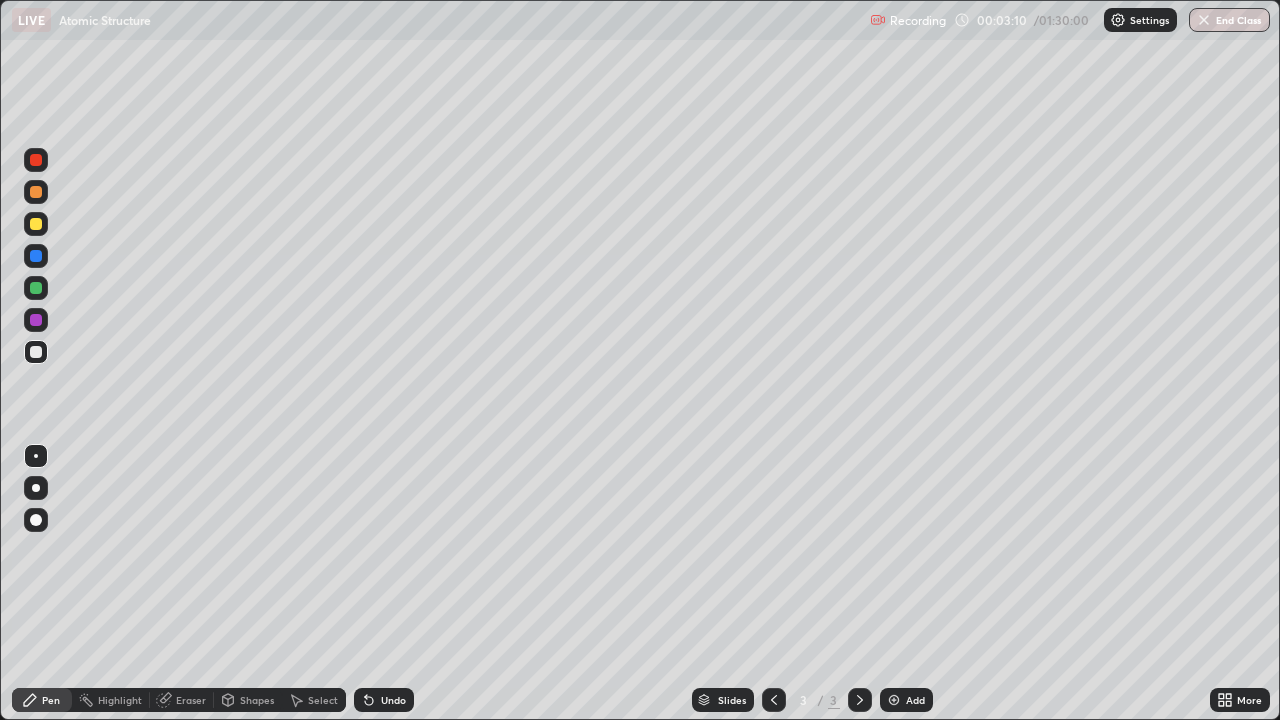 click at bounding box center (36, 320) 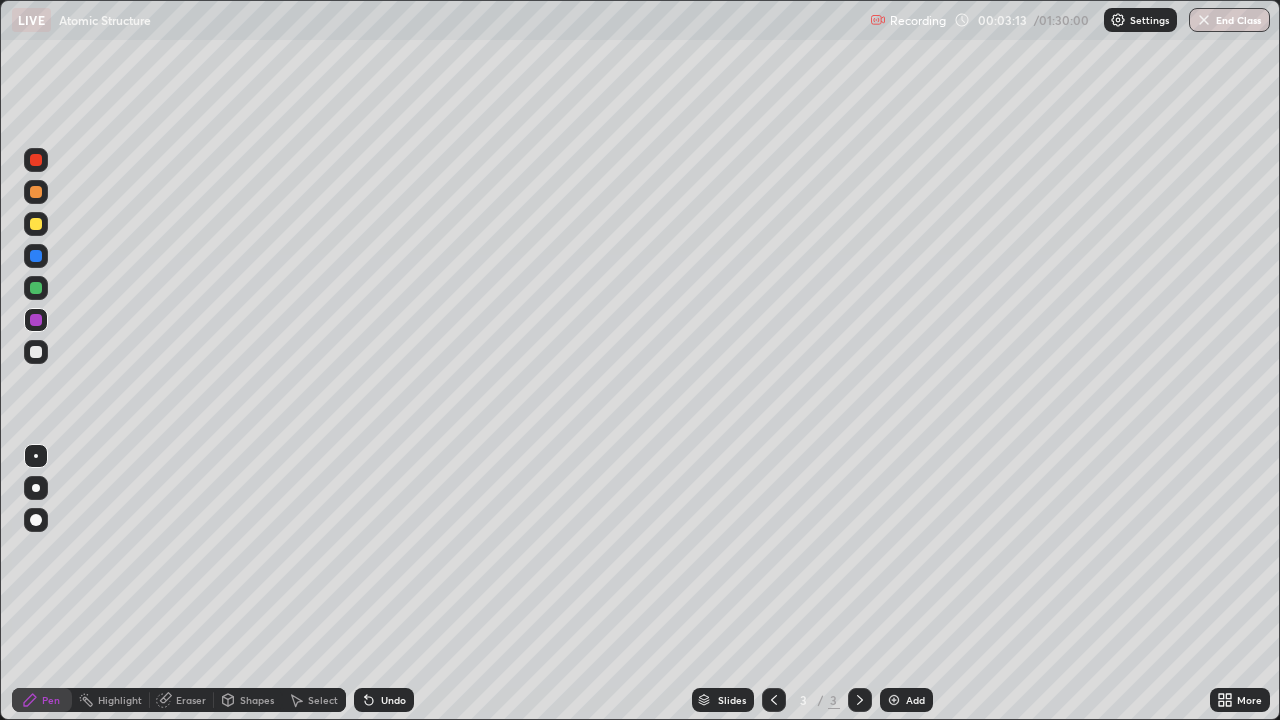 click on "Undo" at bounding box center [384, 700] 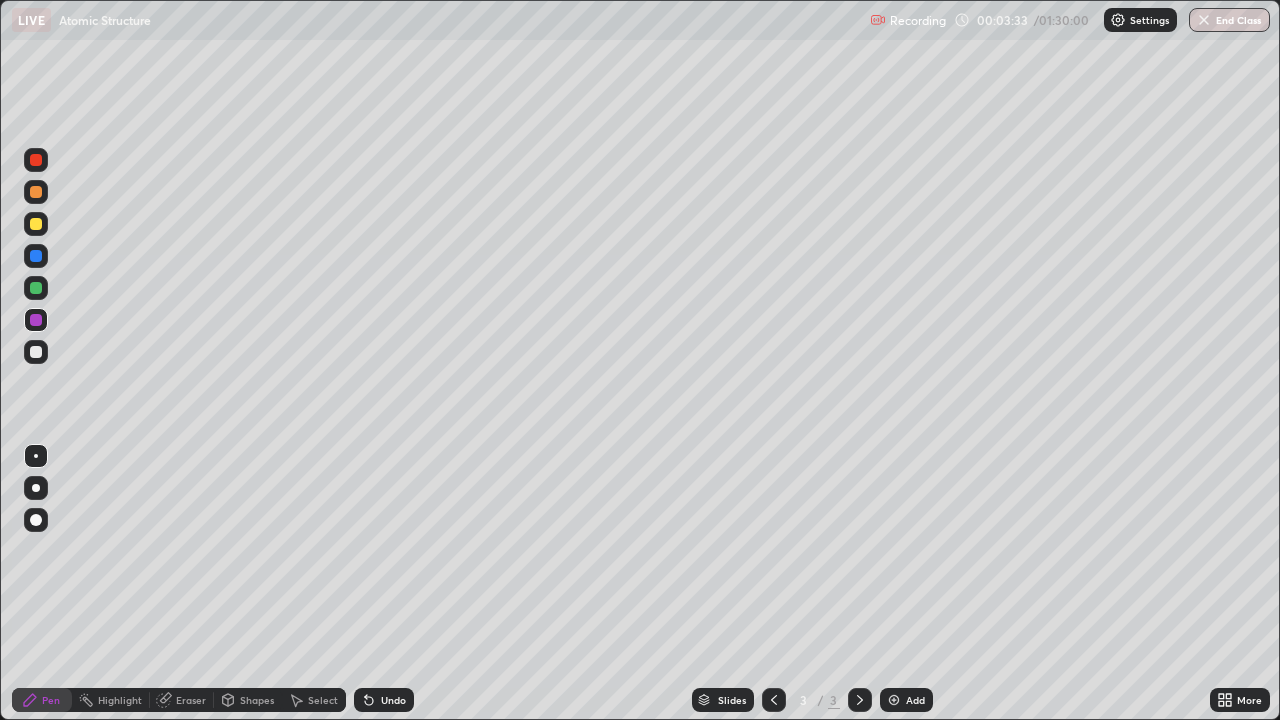 click at bounding box center [36, 288] 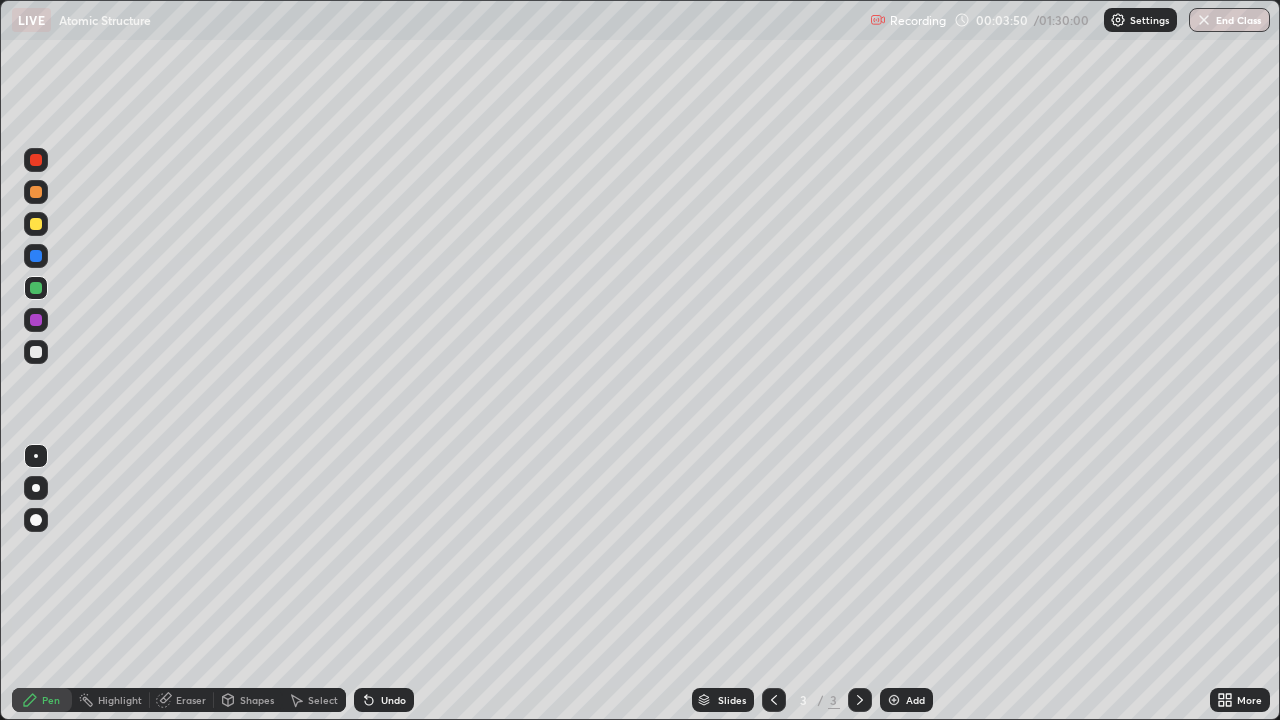 click at bounding box center [36, 256] 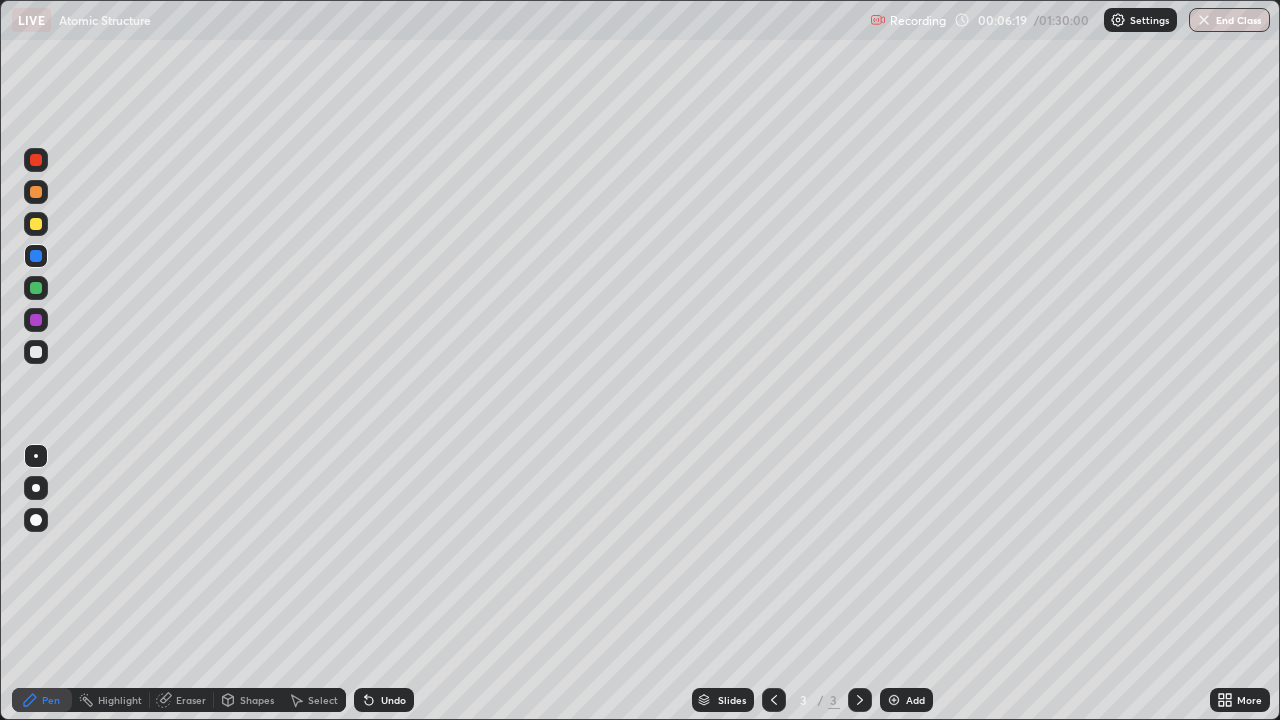 click at bounding box center [36, 224] 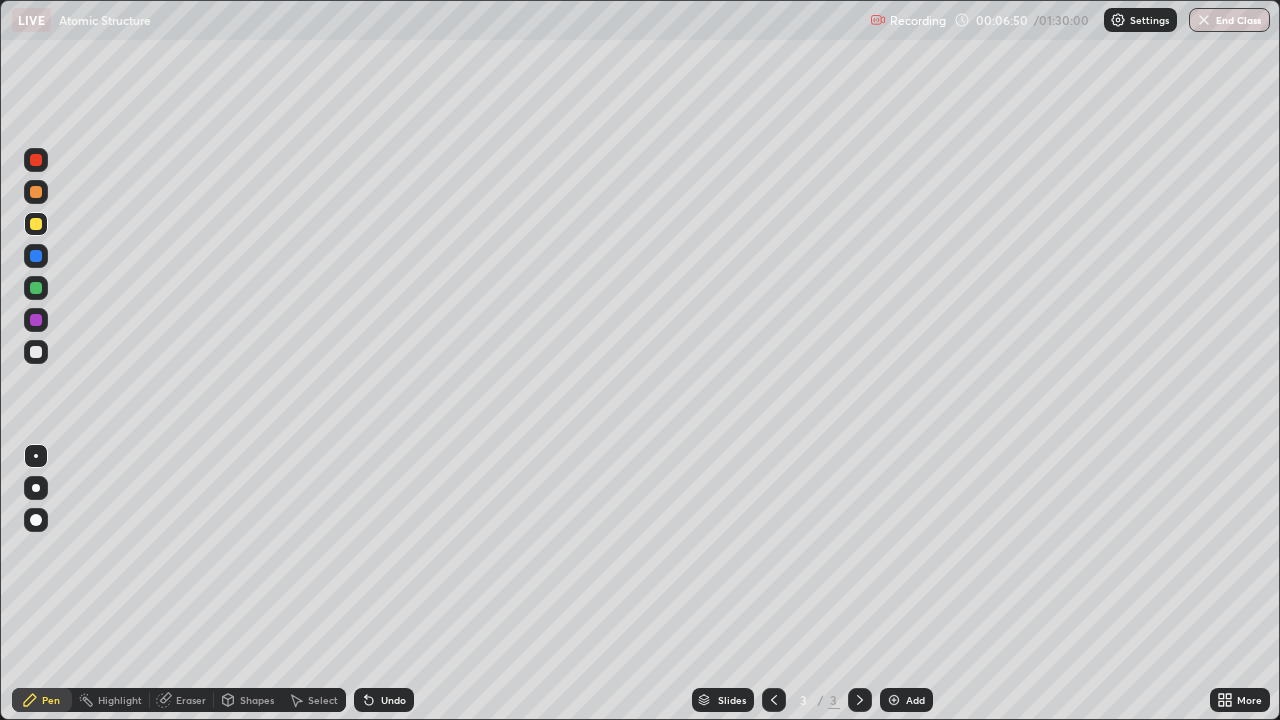 click on "Add" at bounding box center [906, 700] 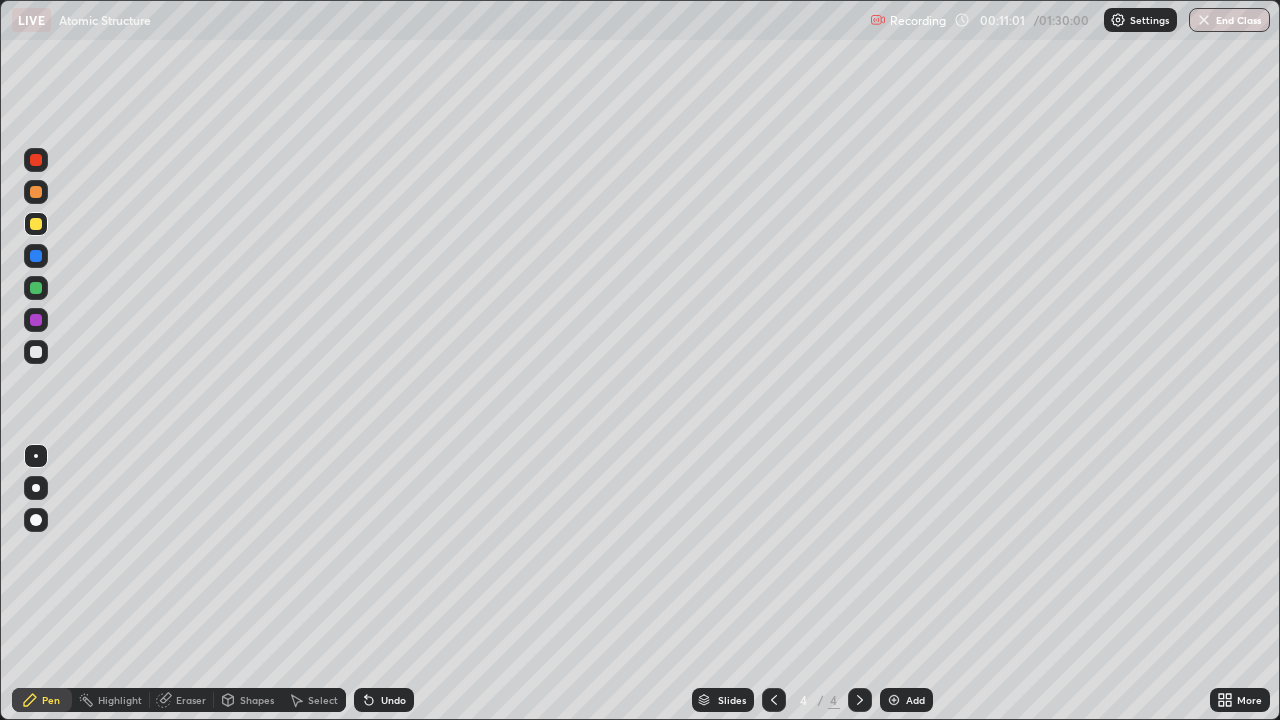 click 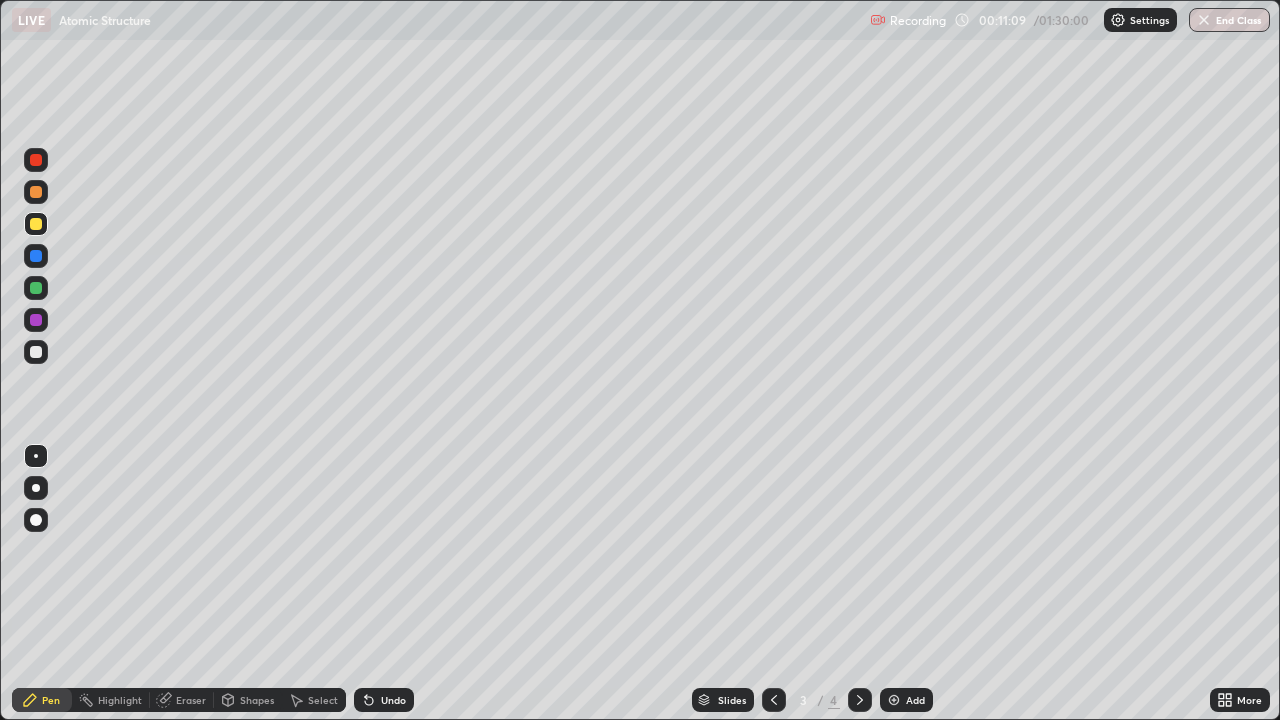 click 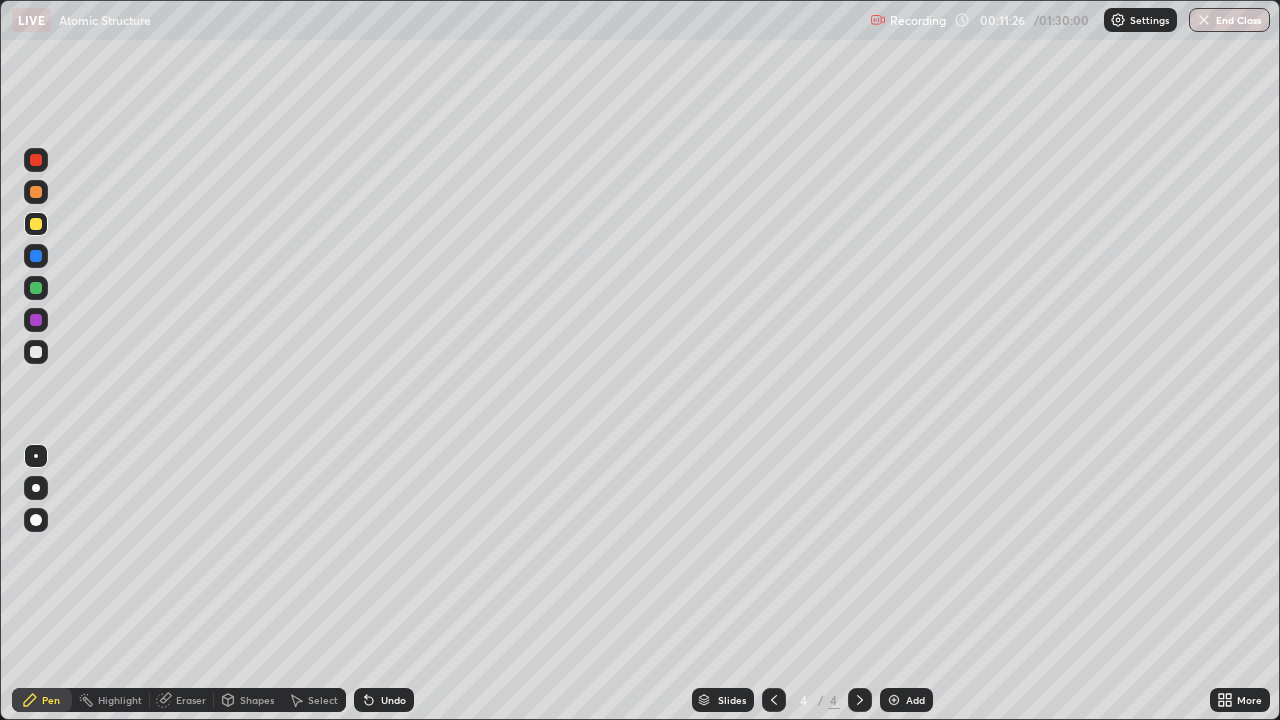 click at bounding box center [36, 352] 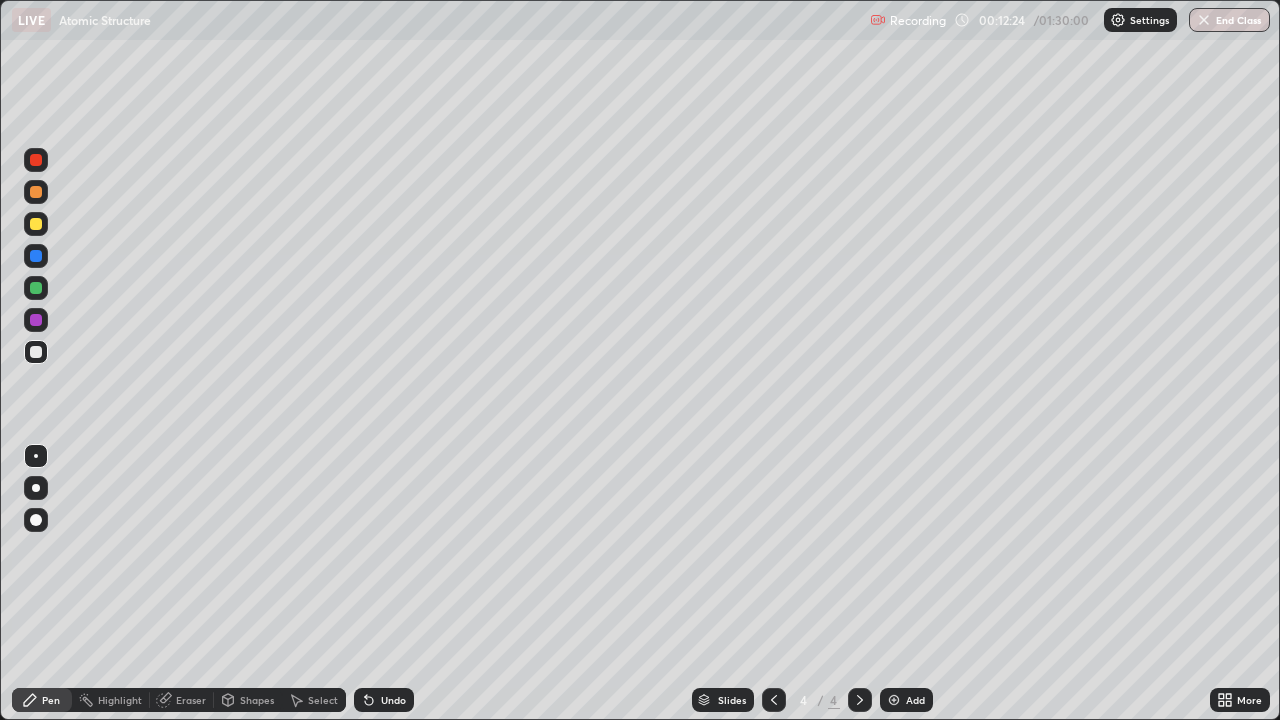 click at bounding box center [36, 320] 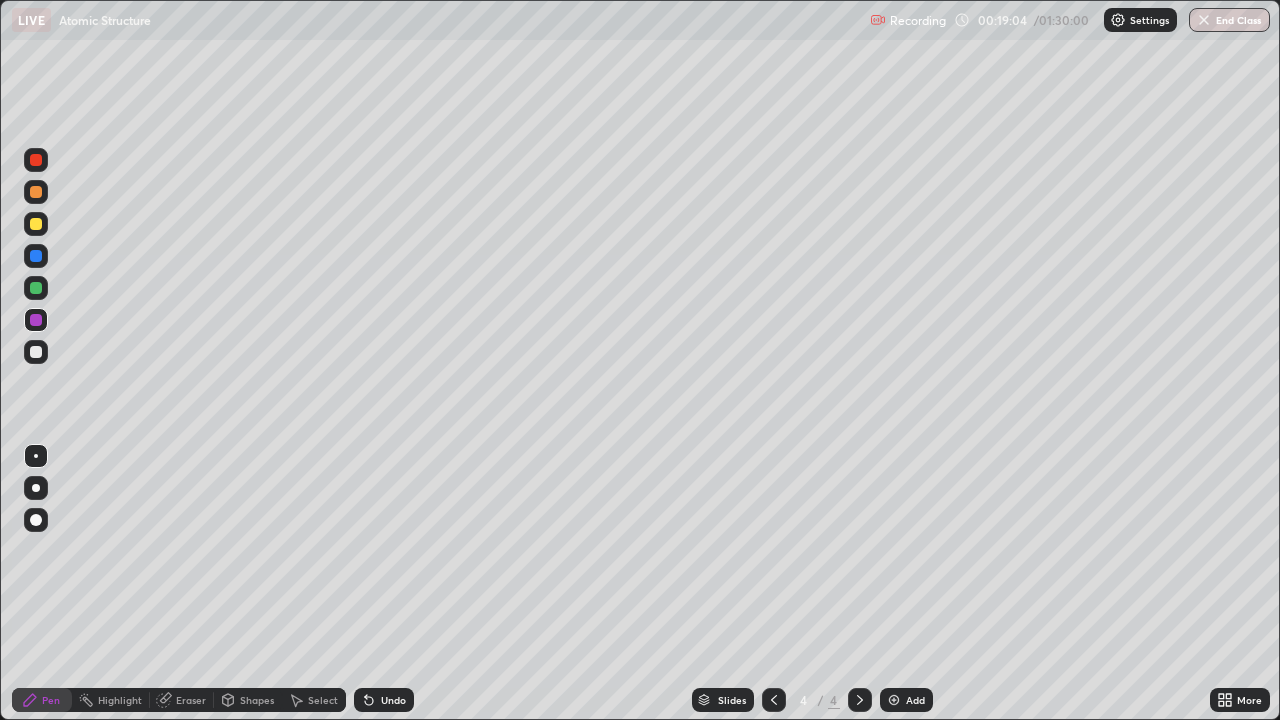click on "Add" at bounding box center (915, 700) 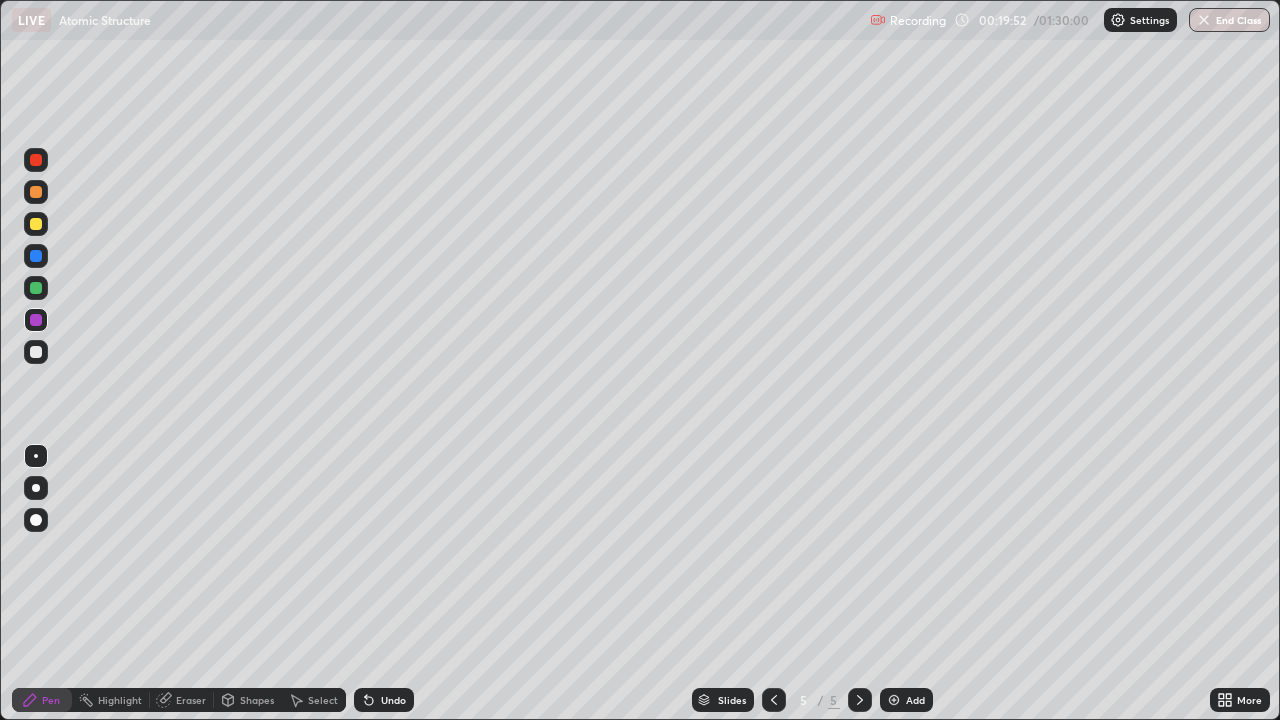 click on "Undo" at bounding box center (393, 700) 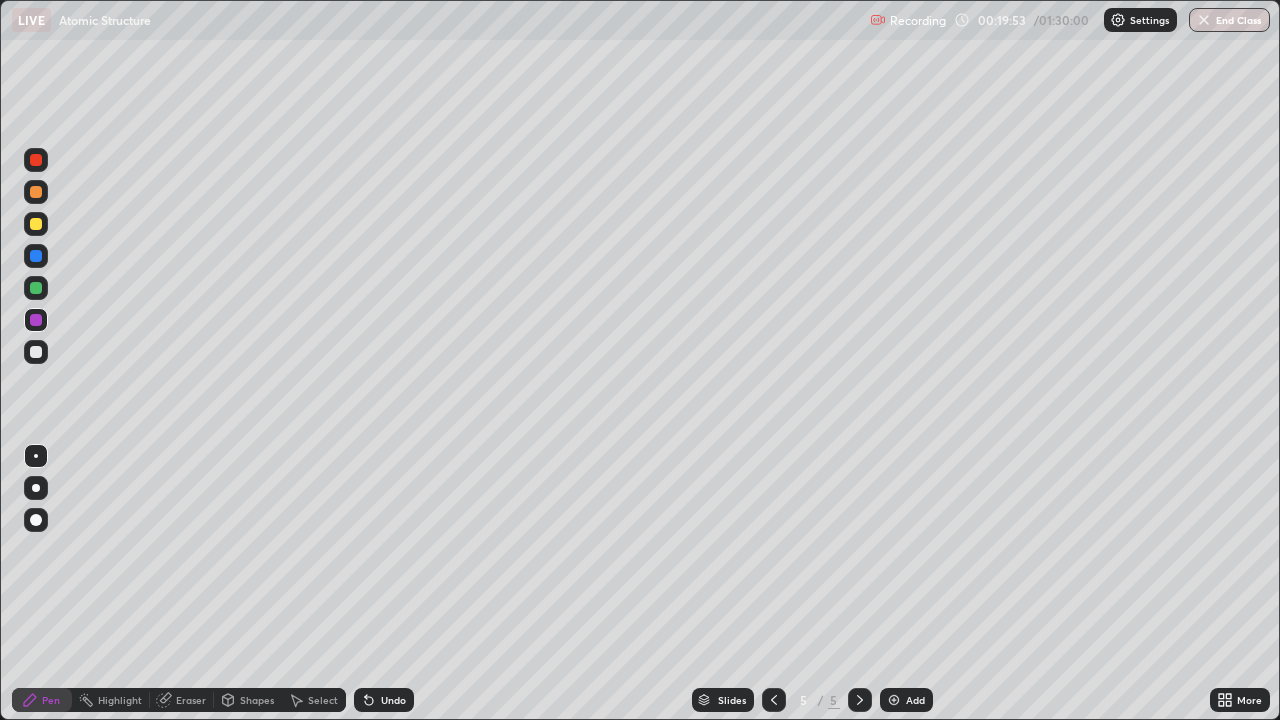 click on "Undo" at bounding box center [384, 700] 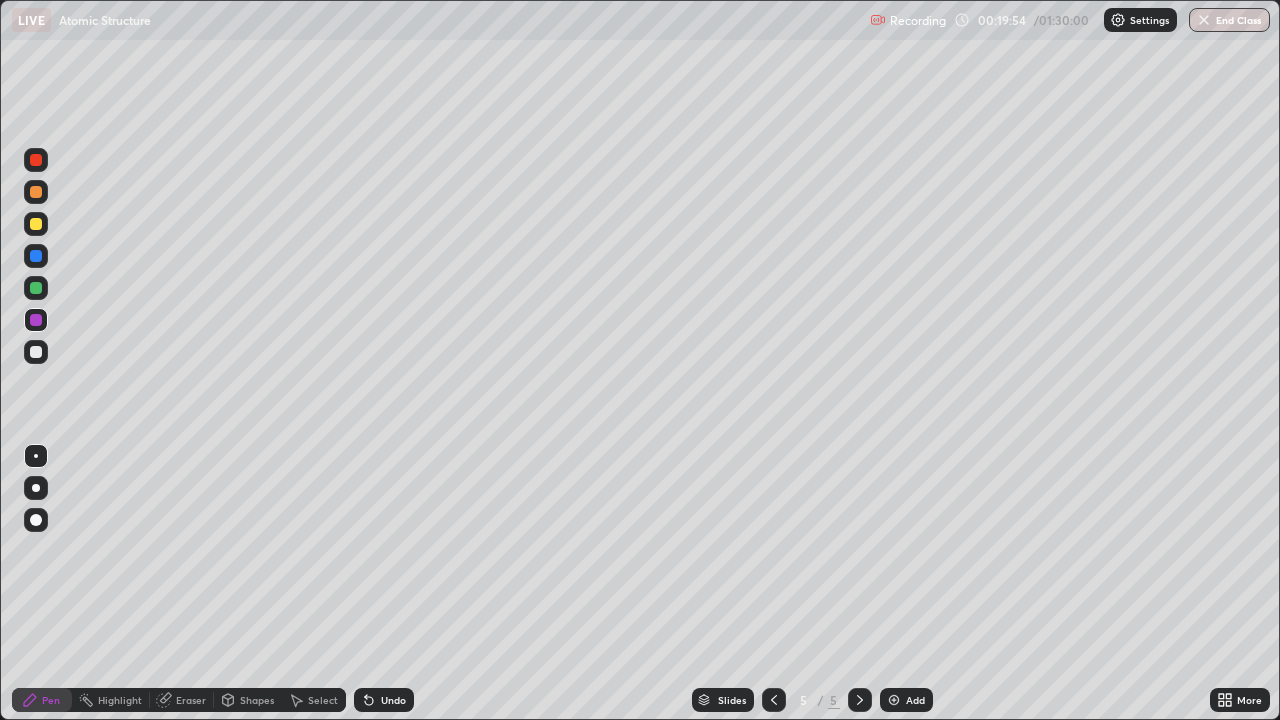 click on "Undo" at bounding box center (384, 700) 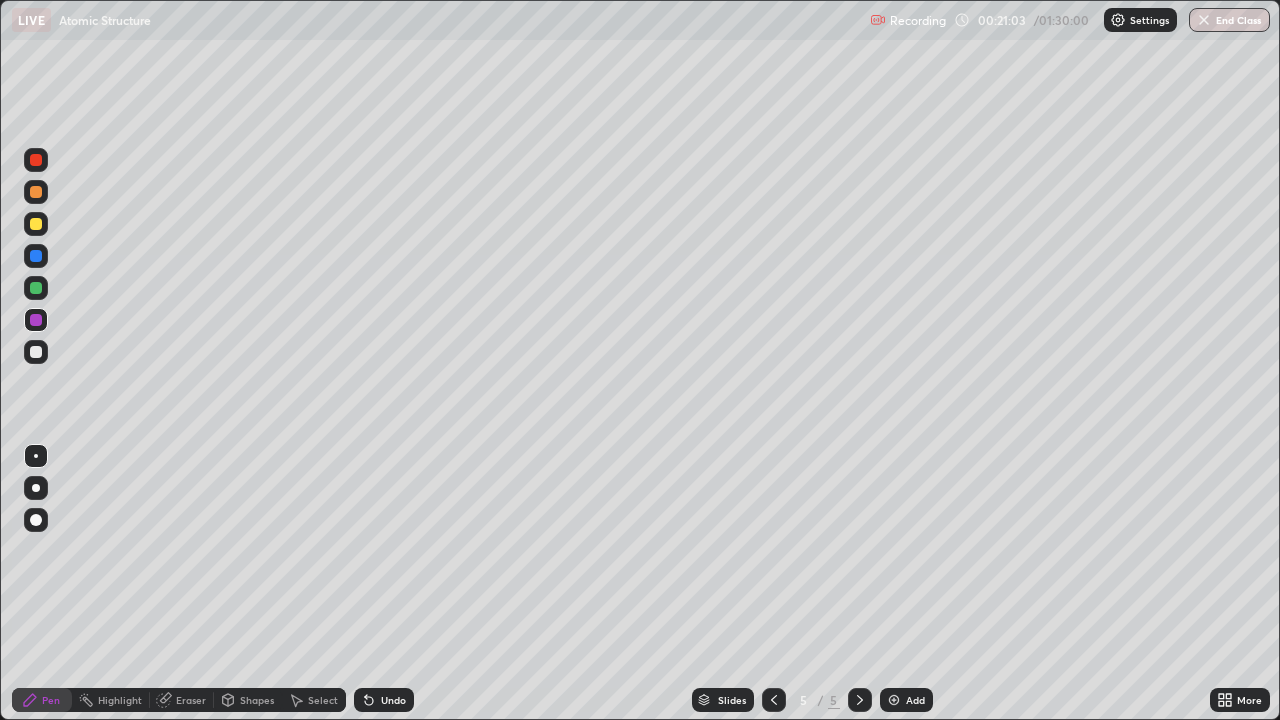click at bounding box center (36, 352) 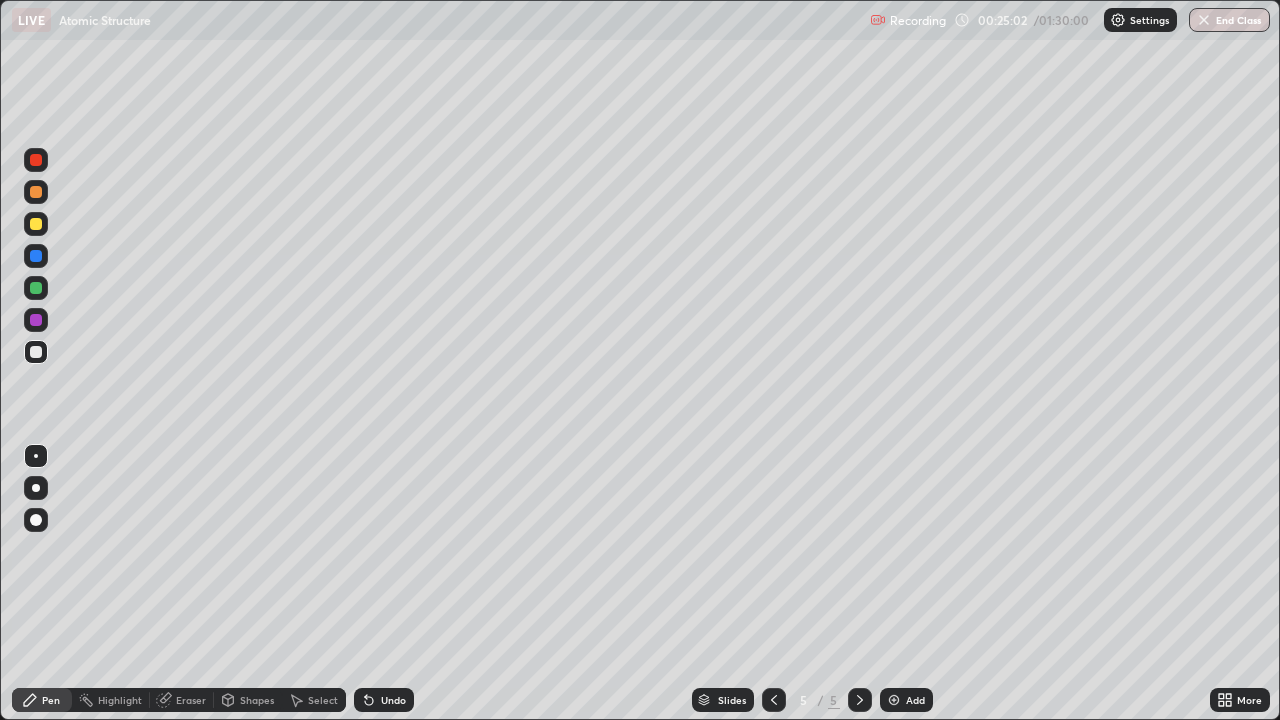 click on "Add" at bounding box center (915, 700) 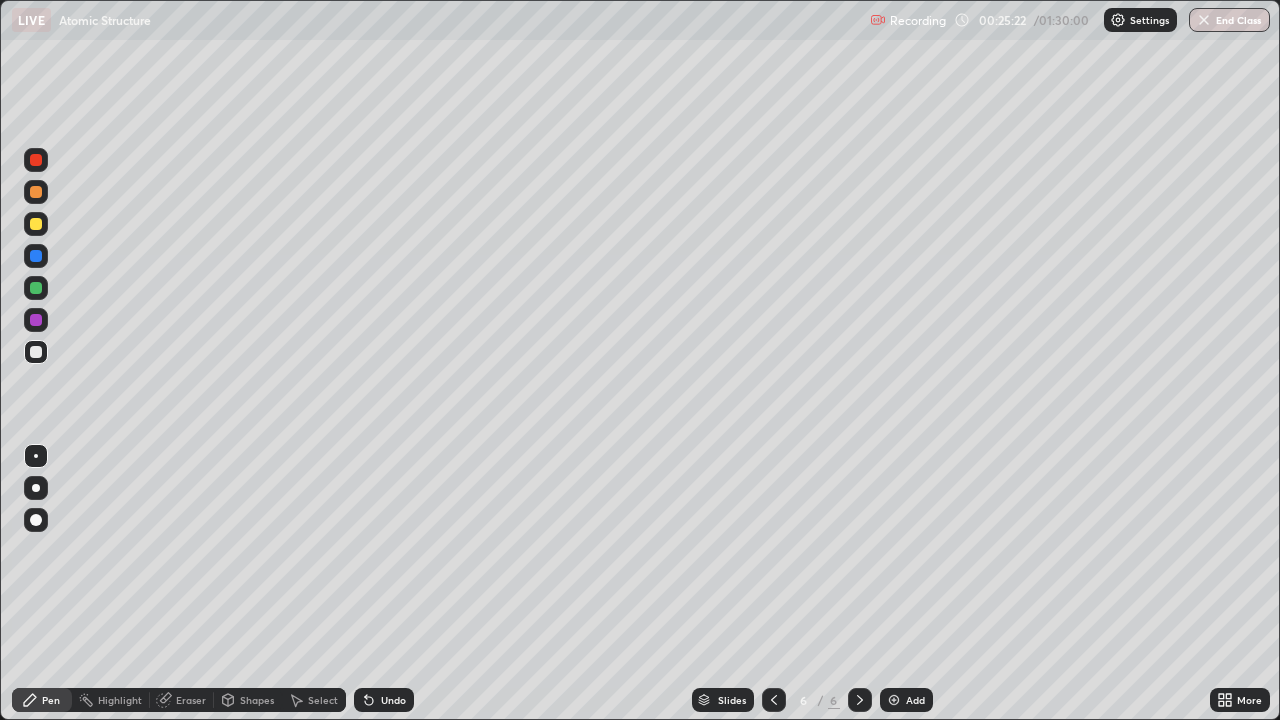 click at bounding box center (36, 320) 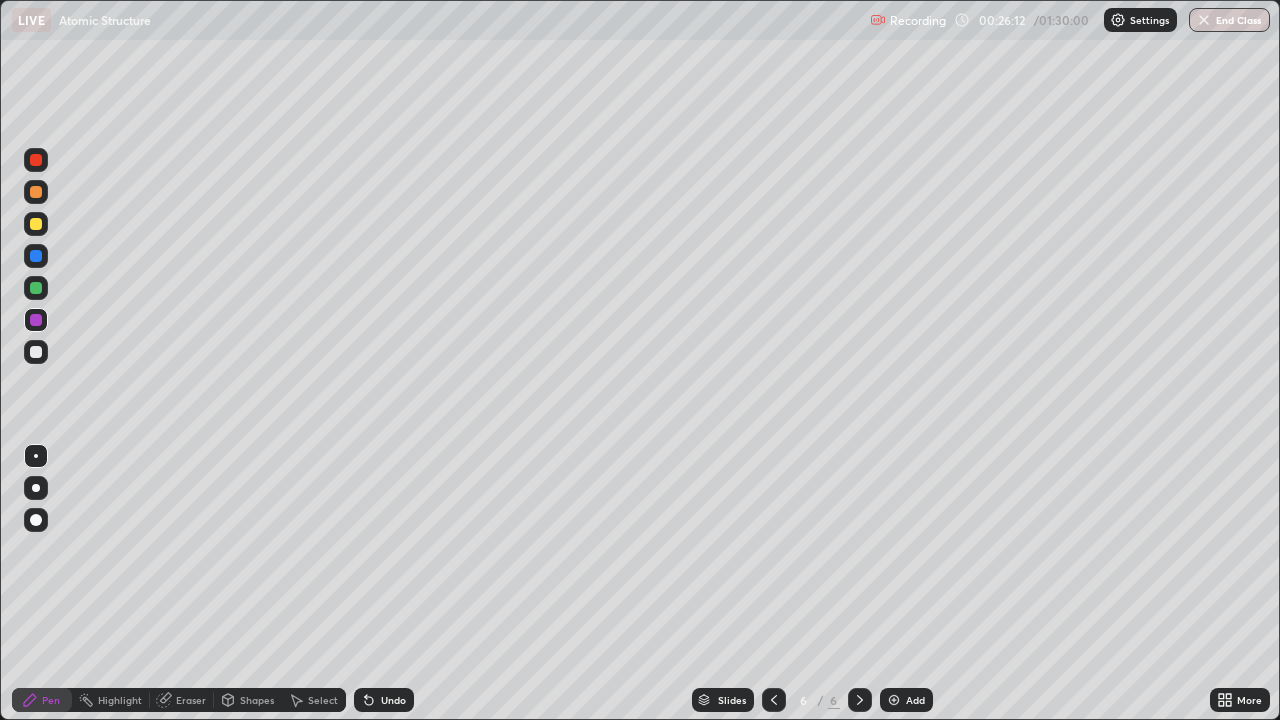 click at bounding box center (774, 700) 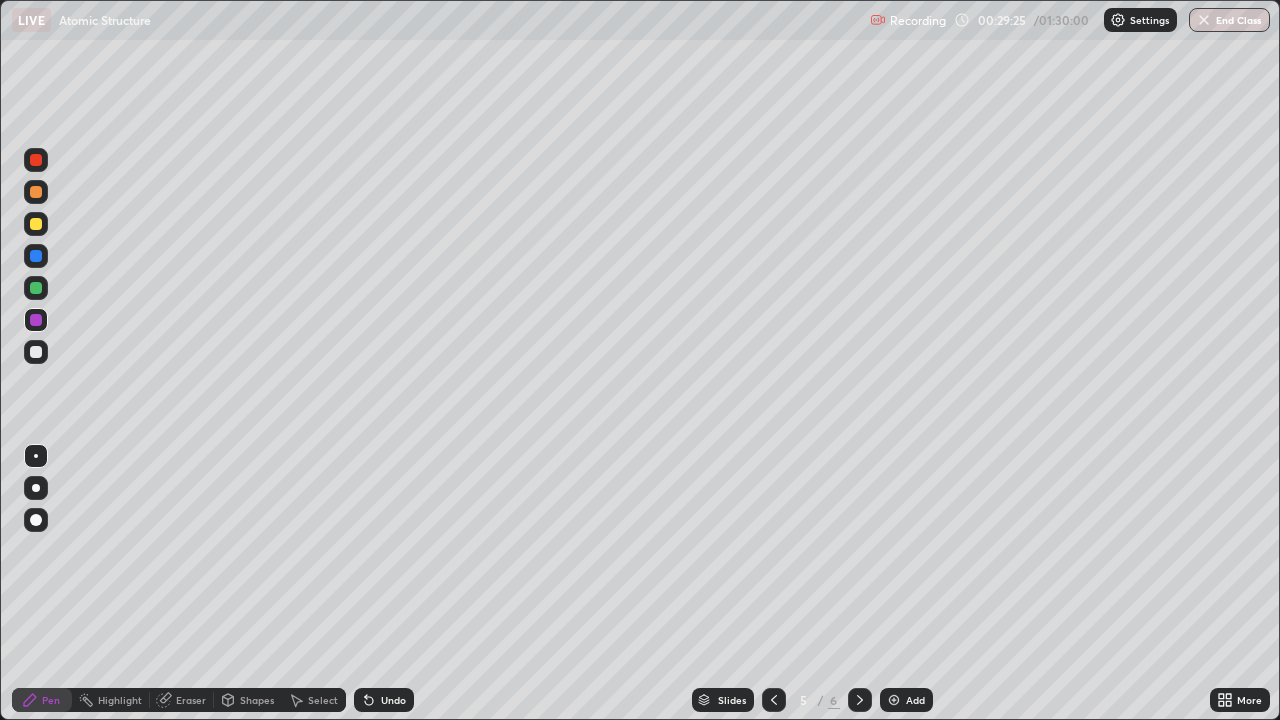 click at bounding box center [36, 256] 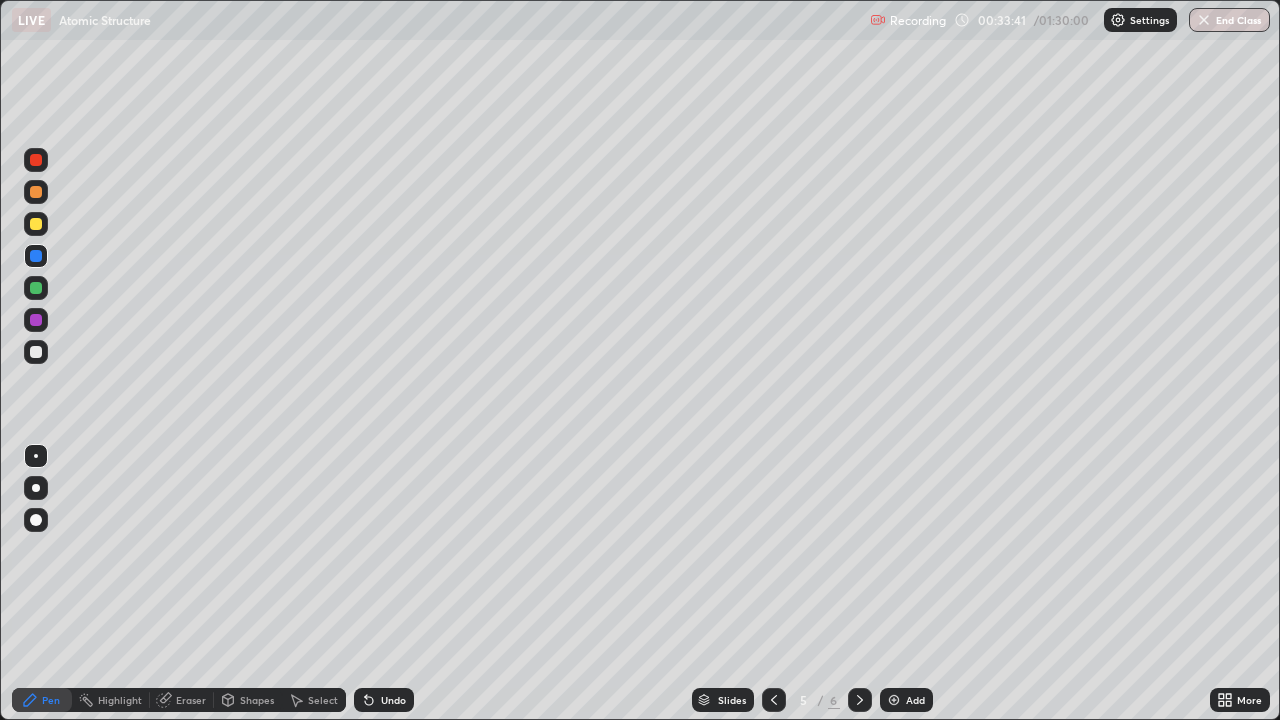 click at bounding box center (36, 224) 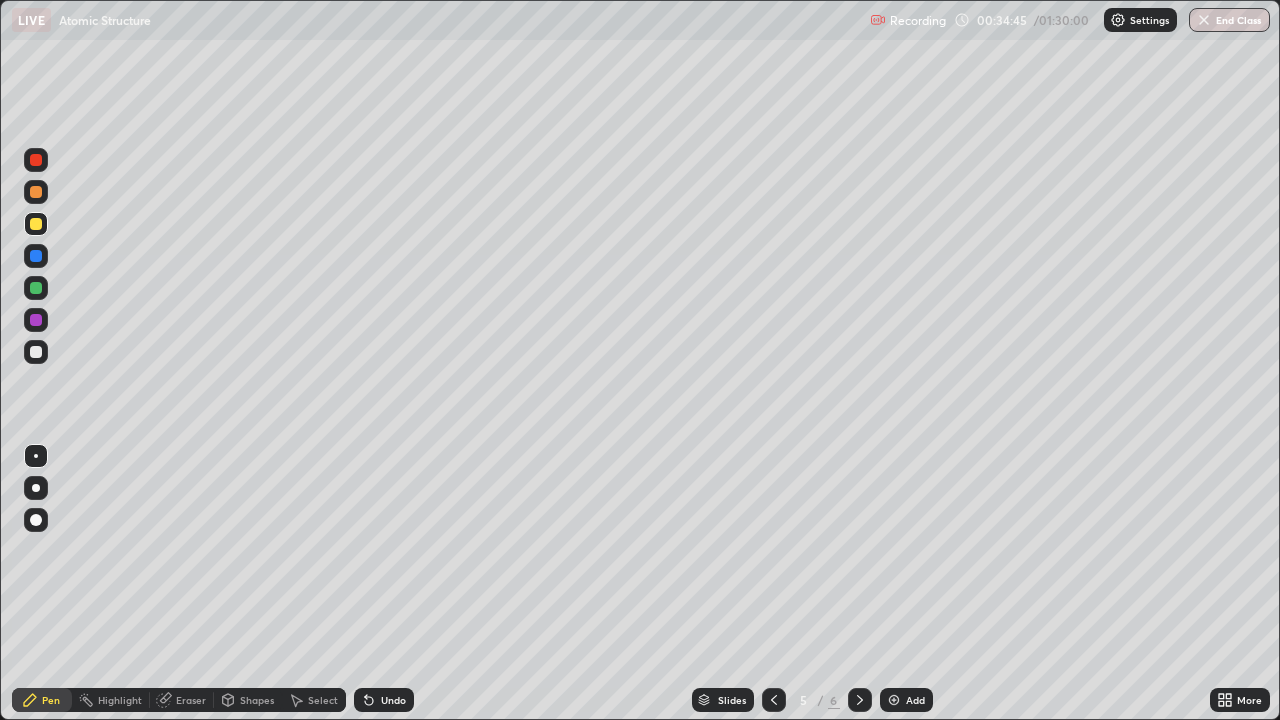 click at bounding box center (36, 352) 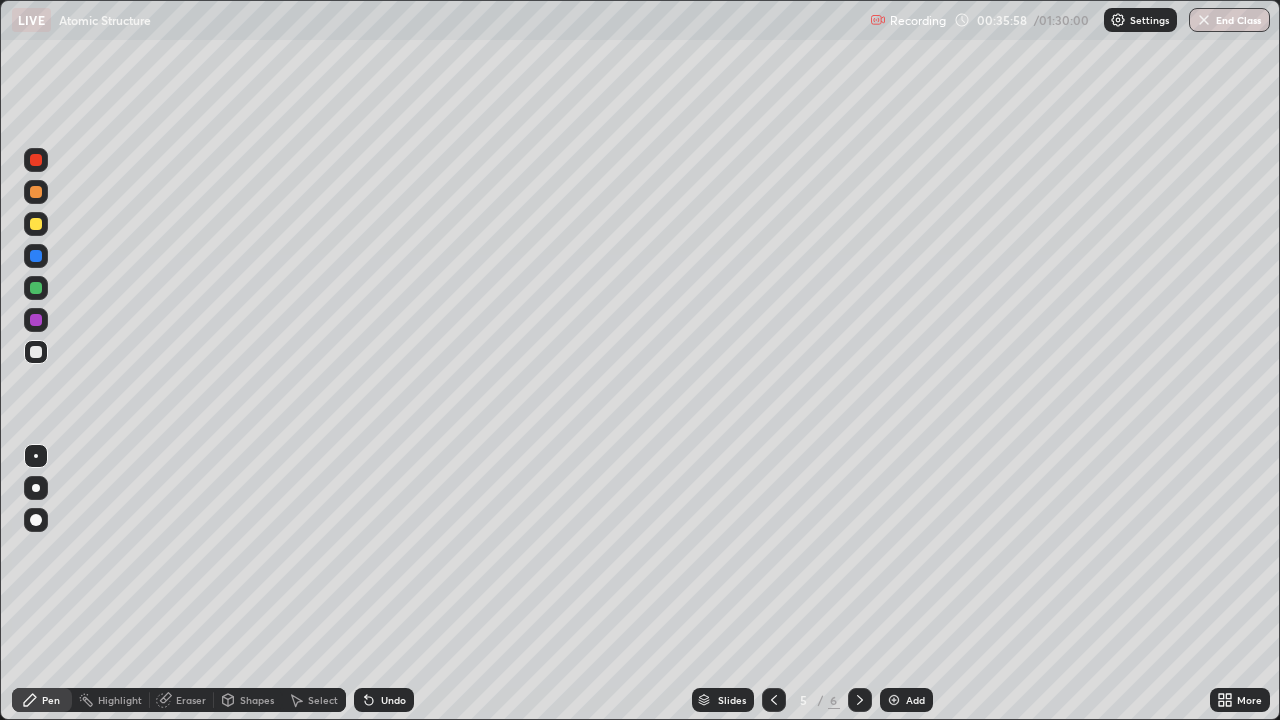 click on "Slides 5 / 6 Add" at bounding box center (812, 700) 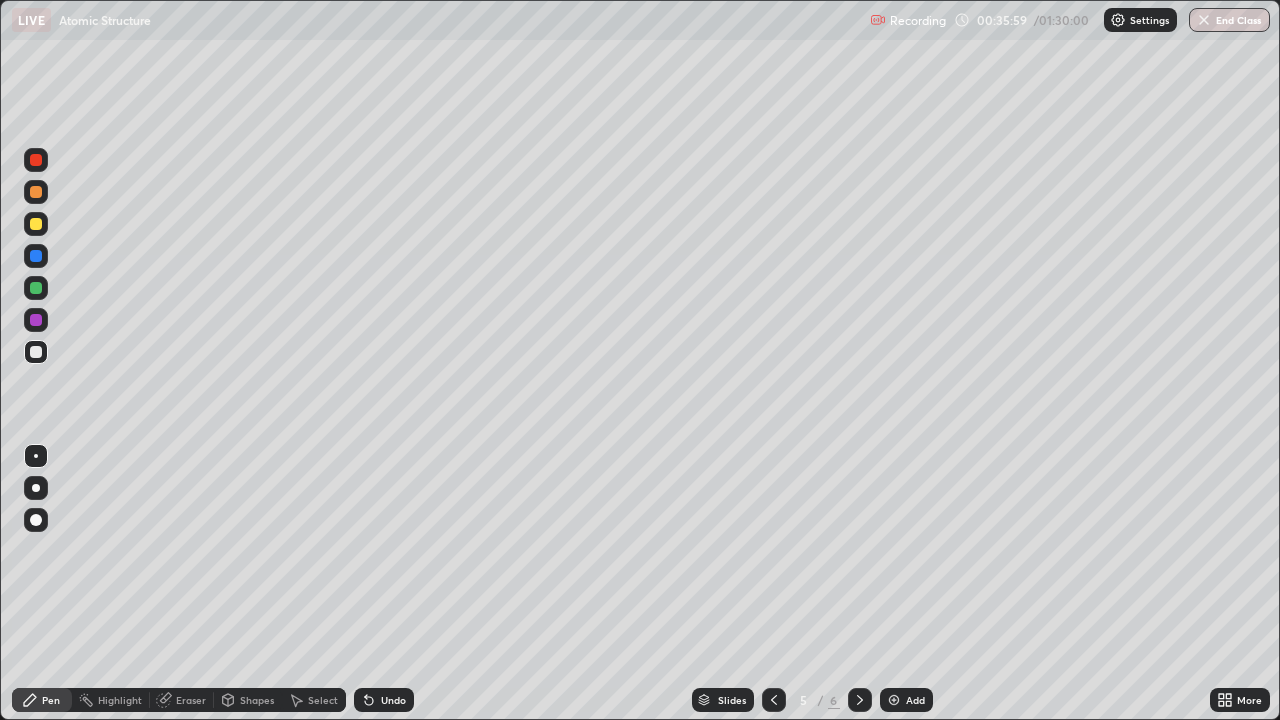 click on "Undo" at bounding box center [393, 700] 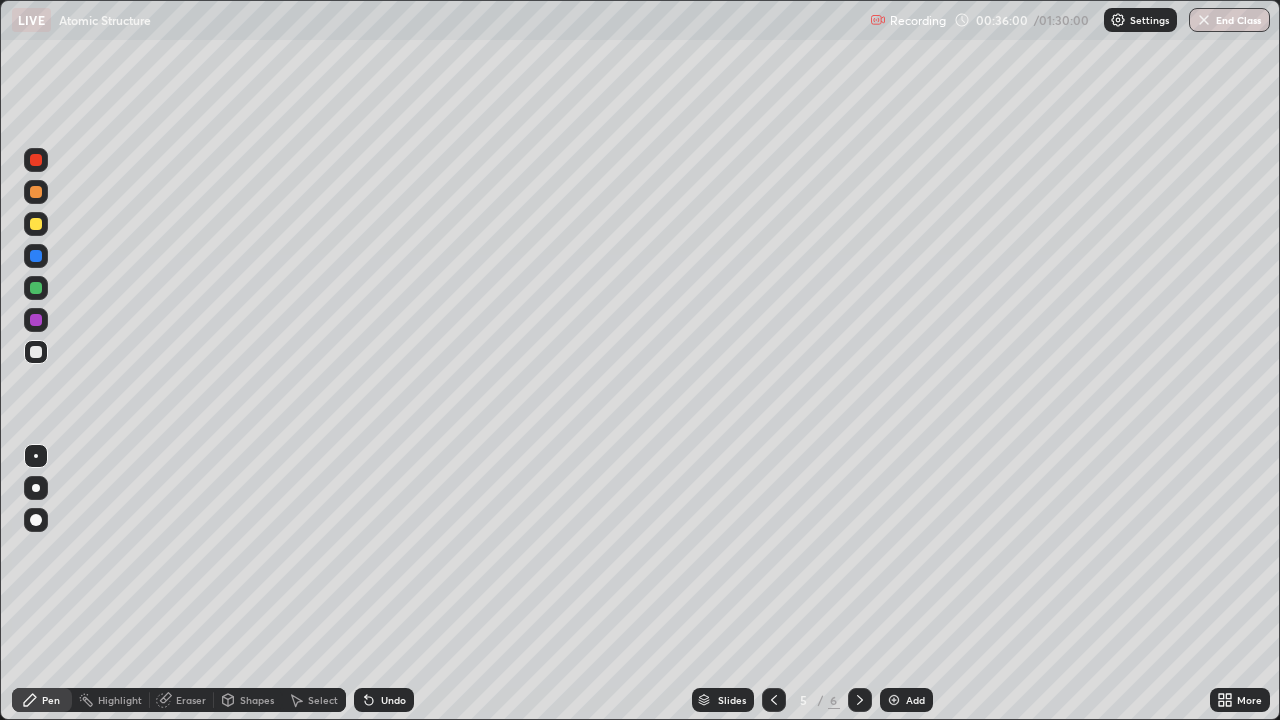click on "Undo" at bounding box center [393, 700] 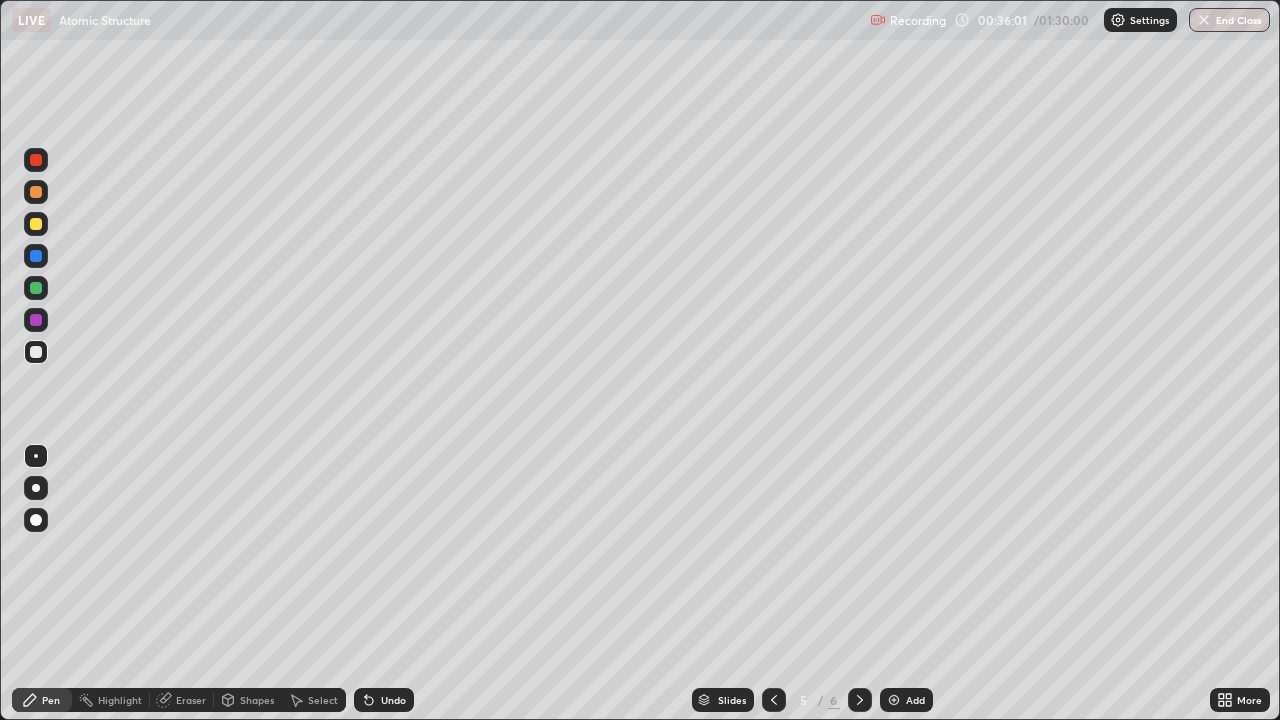 click on "Undo" at bounding box center [393, 700] 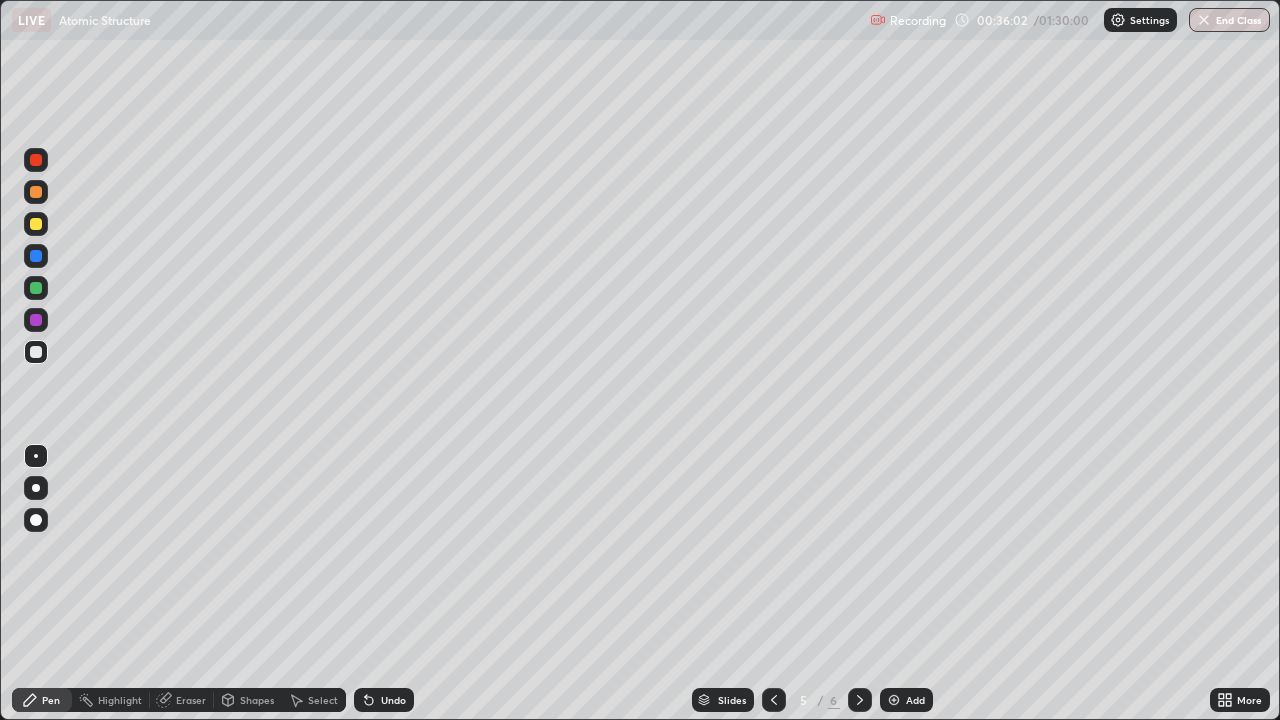 click on "Undo" at bounding box center [384, 700] 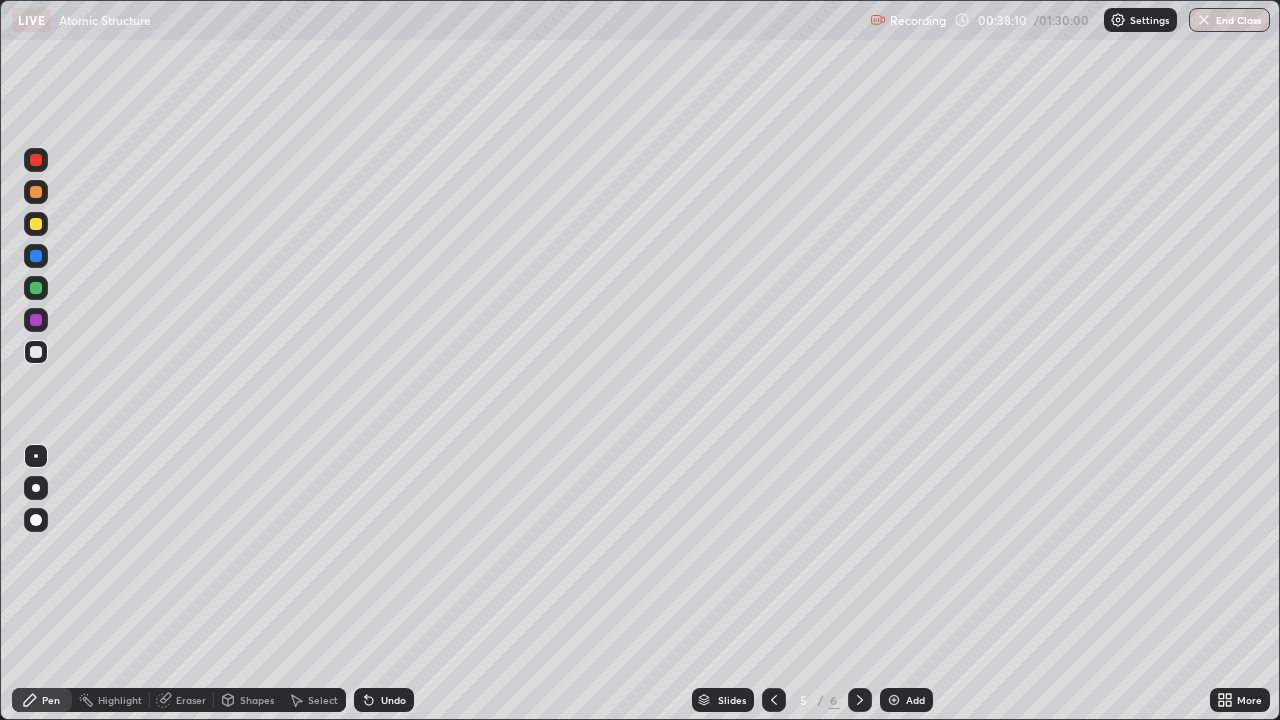 click 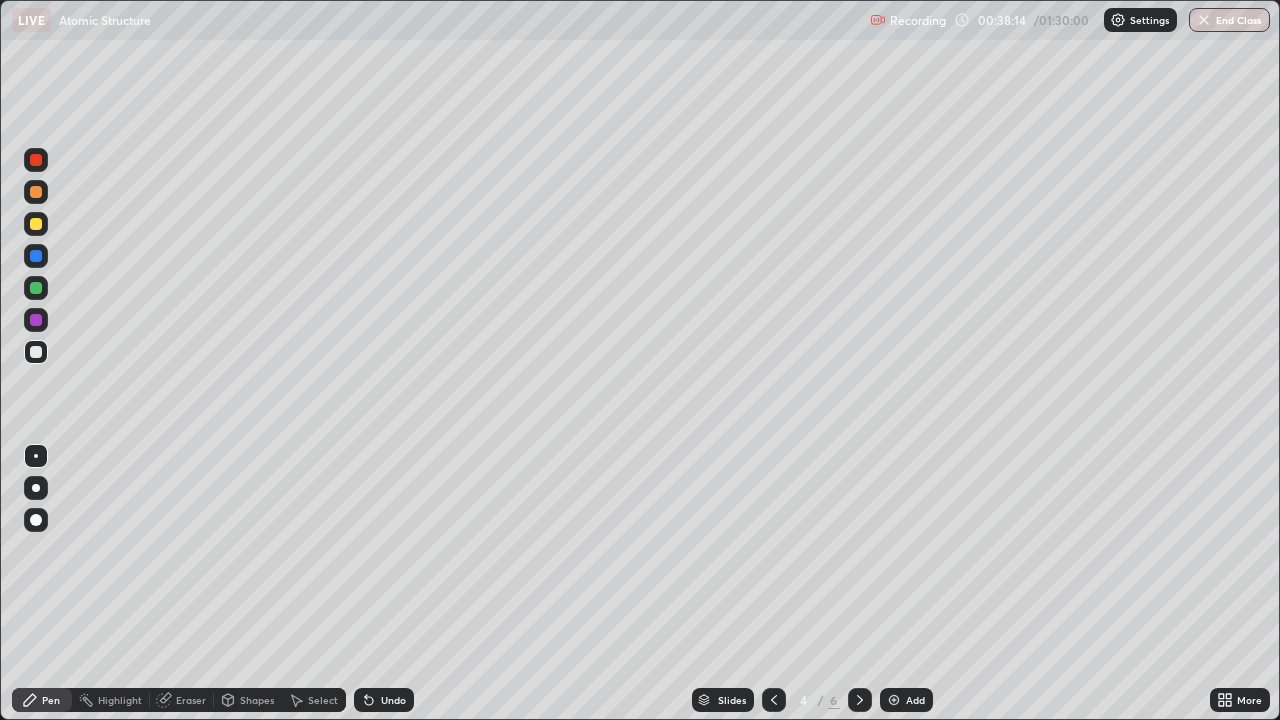 click 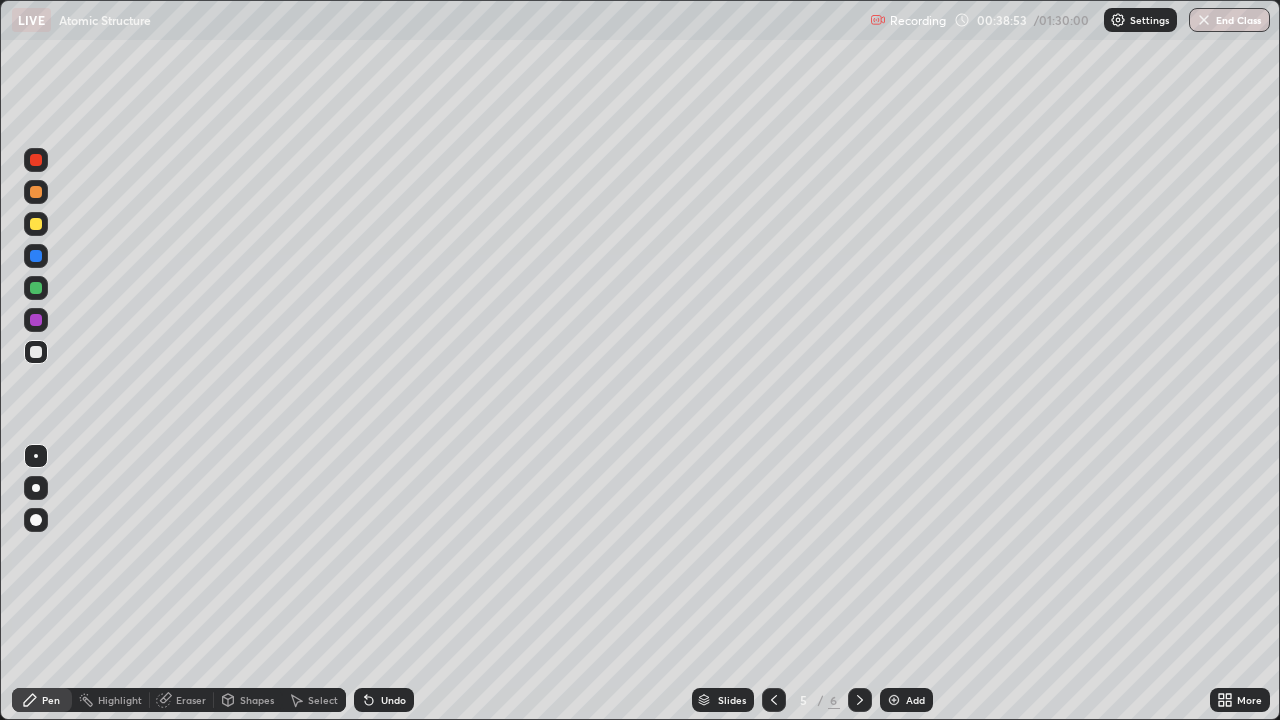 click on "Add" at bounding box center (906, 700) 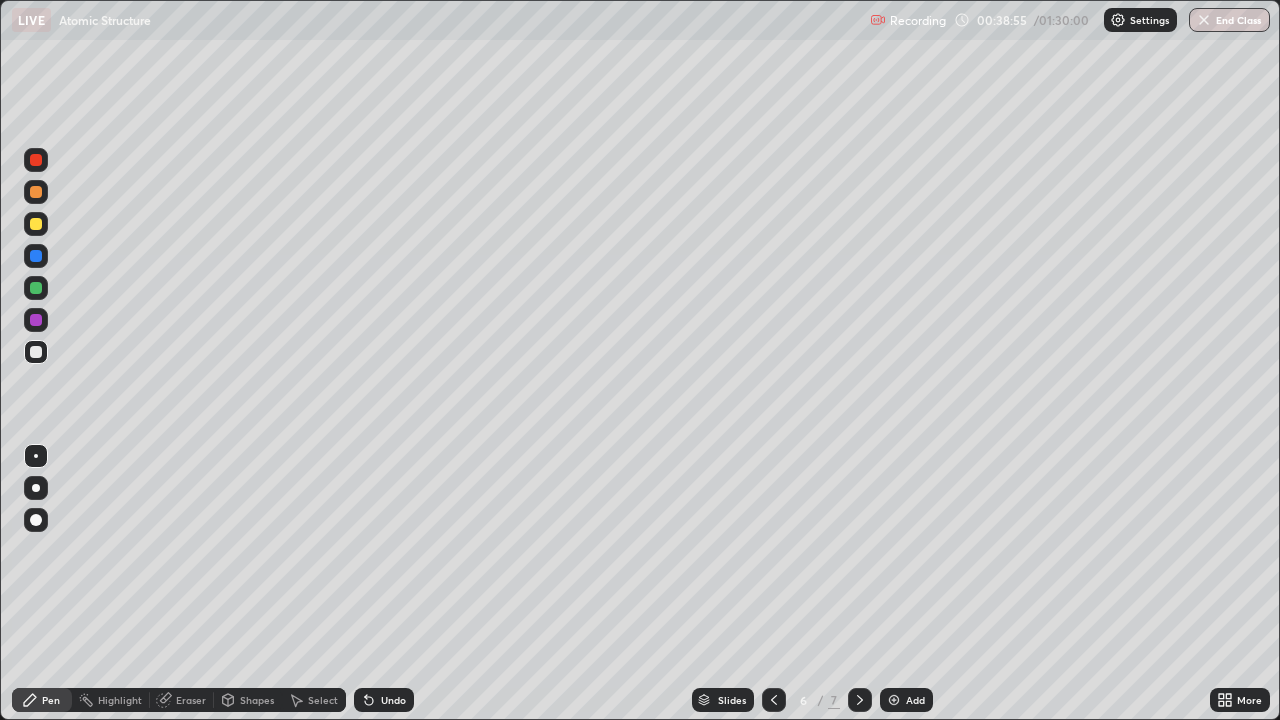 click at bounding box center (36, 160) 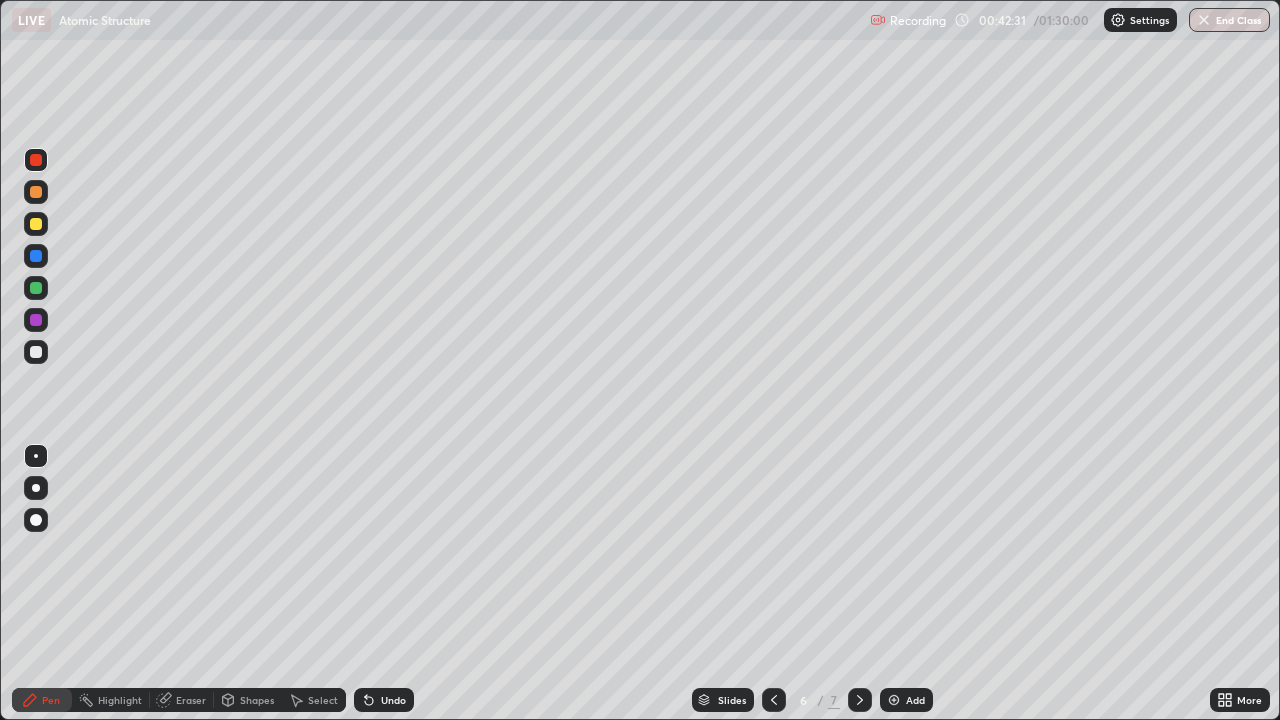 click at bounding box center (36, 352) 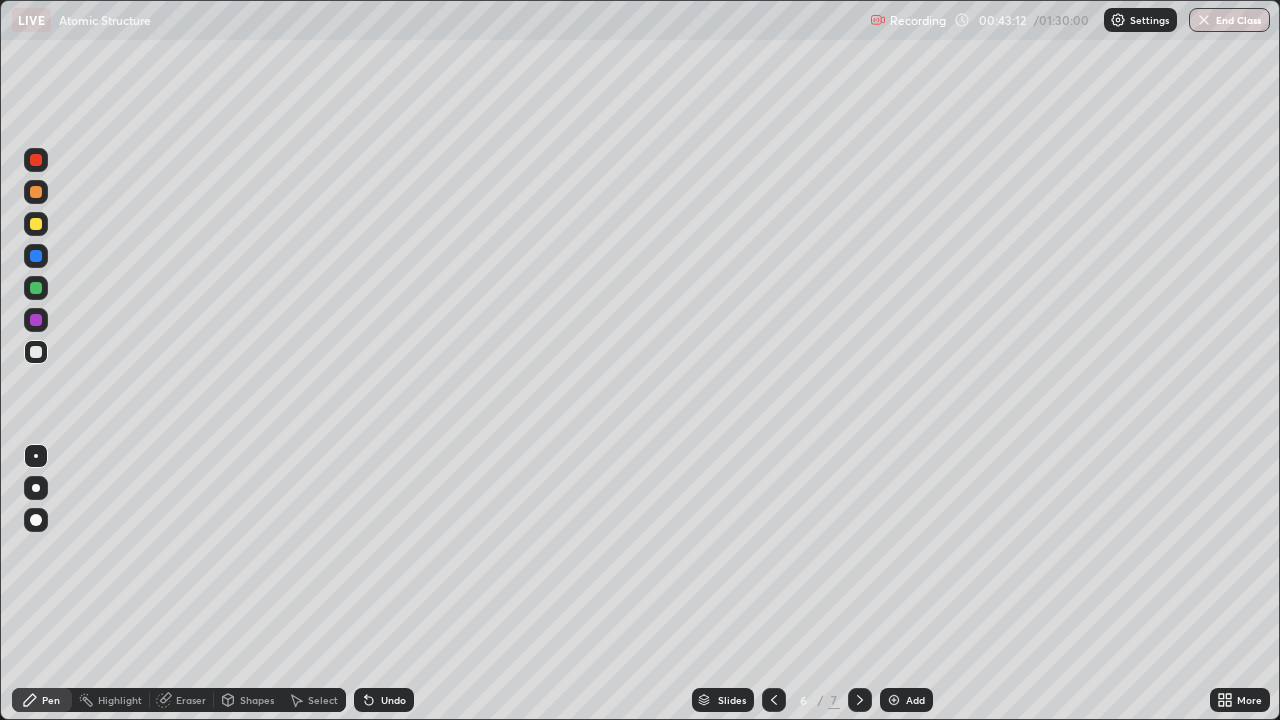click at bounding box center [36, 288] 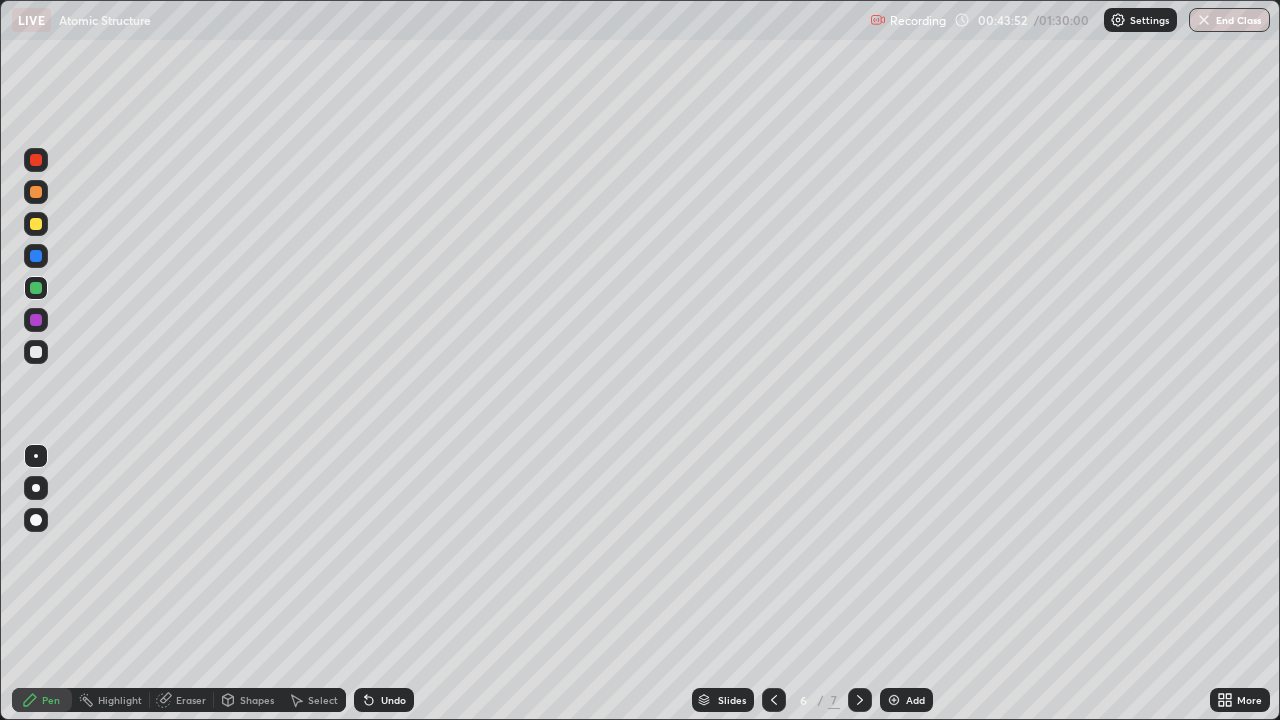 click at bounding box center [36, 192] 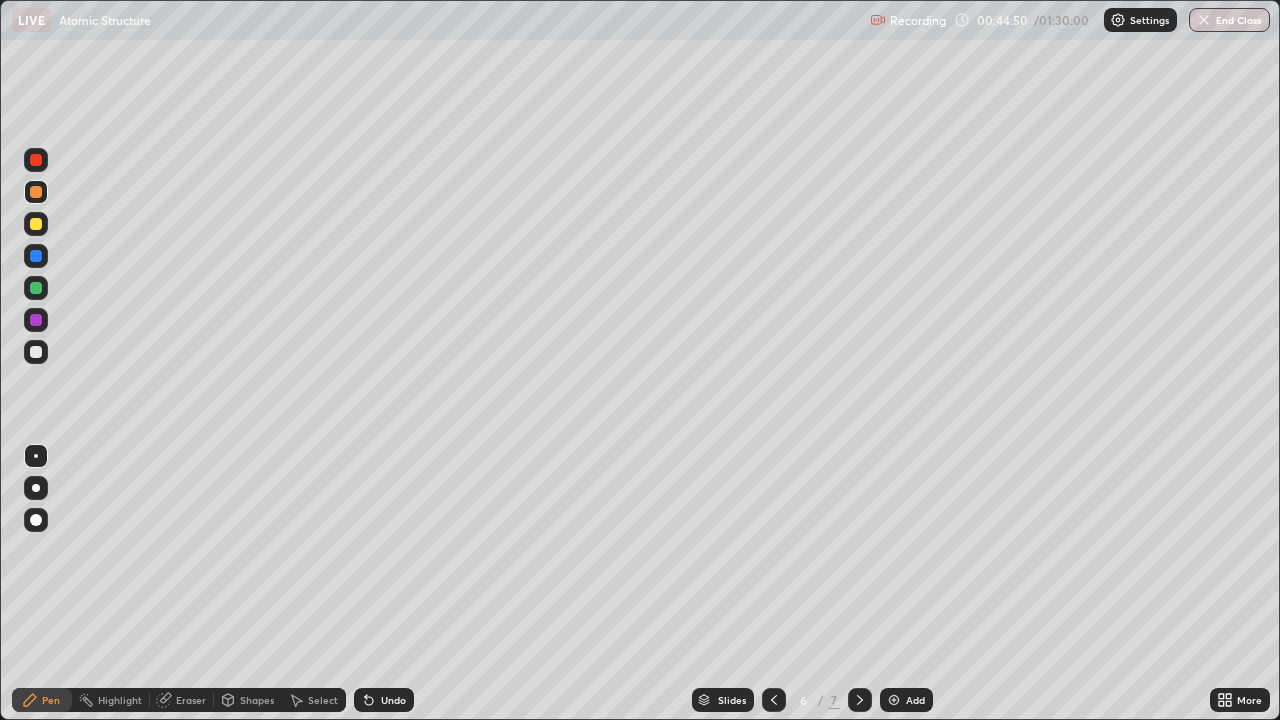 click on "Undo" at bounding box center (393, 700) 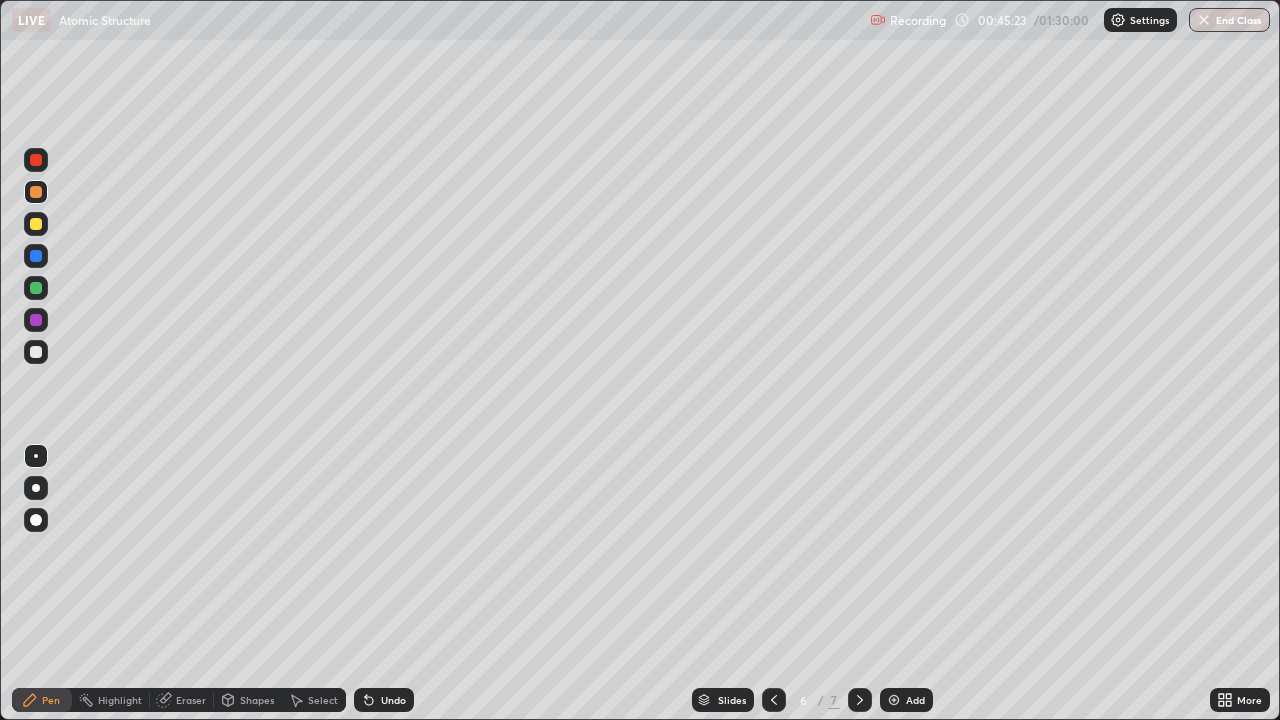 click at bounding box center (36, 320) 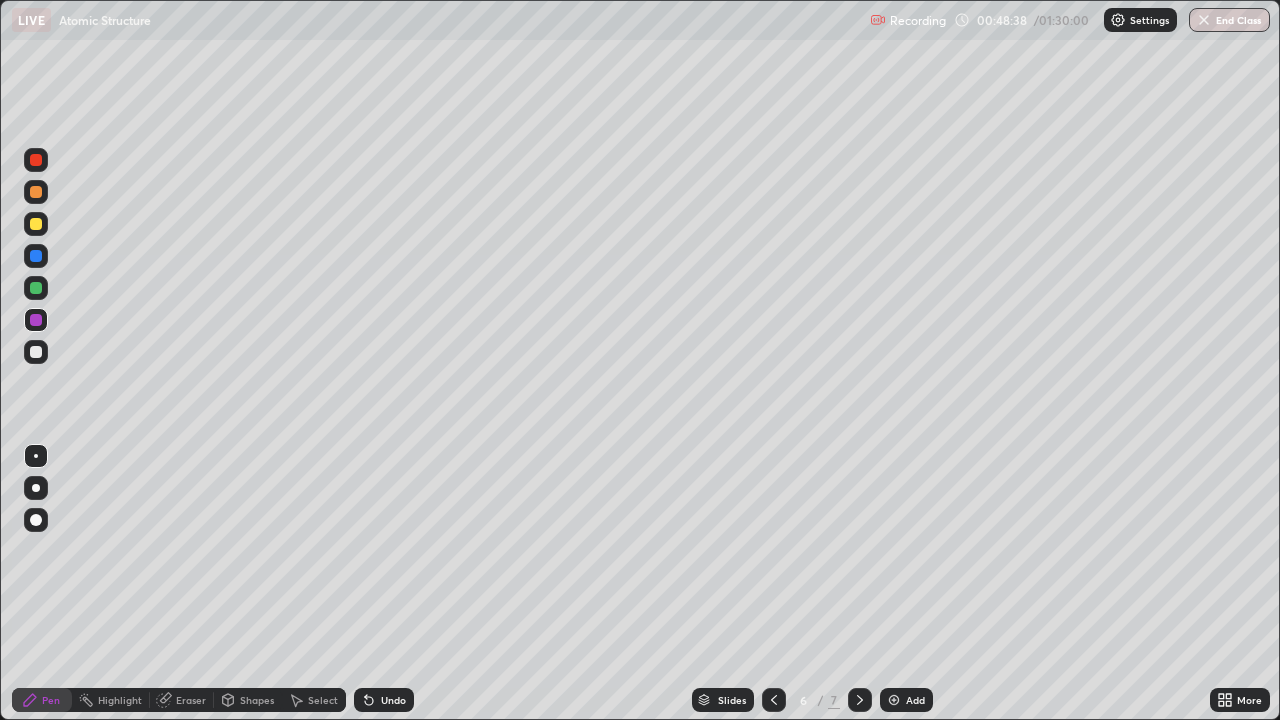 click at bounding box center [894, 700] 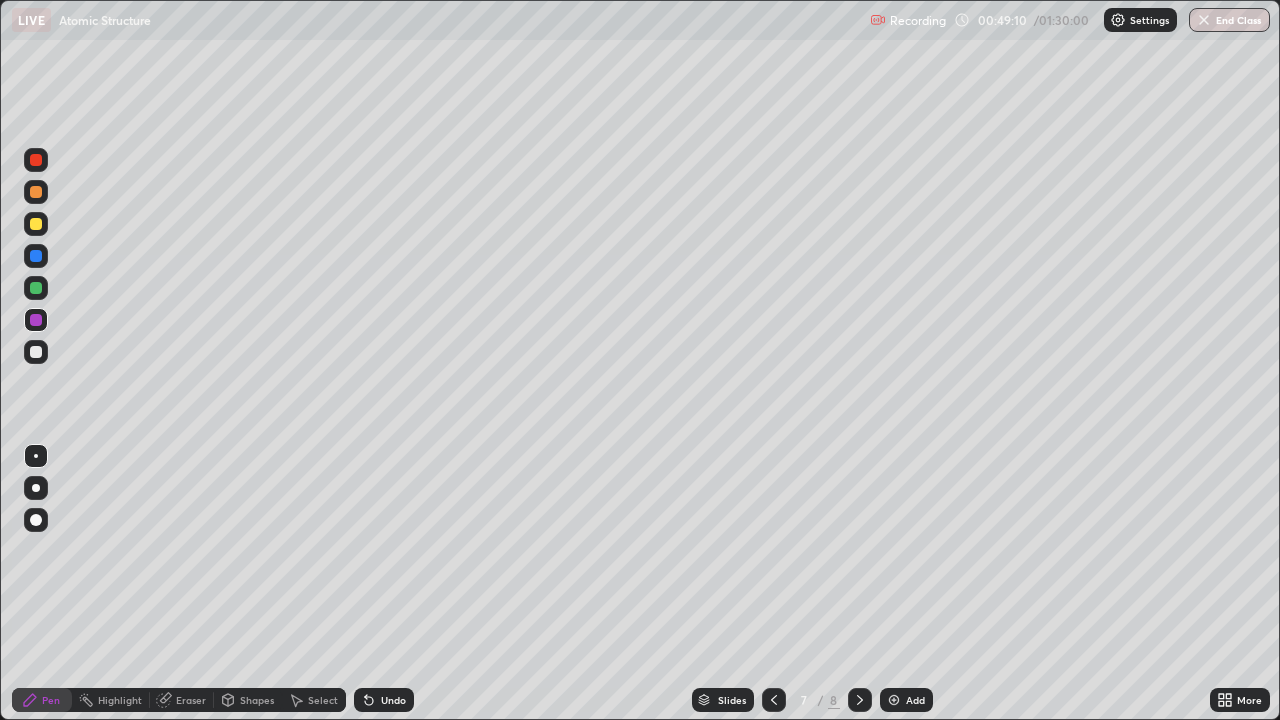 click at bounding box center [36, 352] 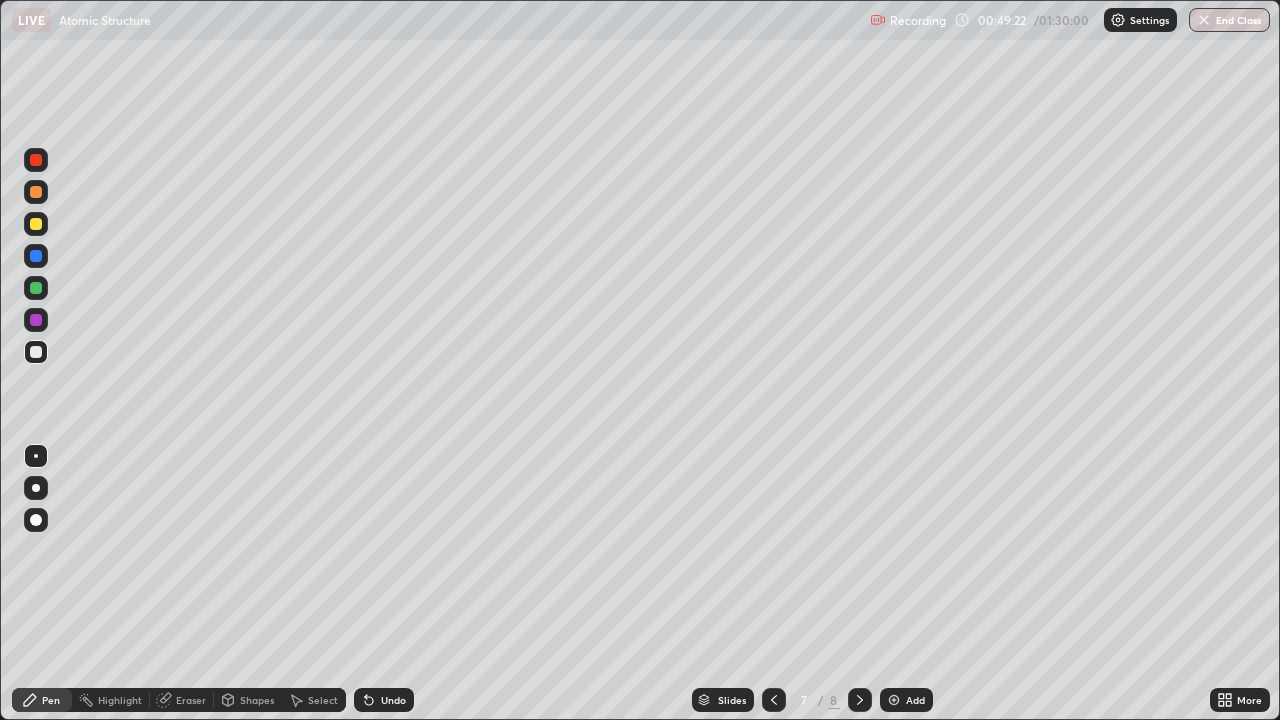 click at bounding box center [36, 288] 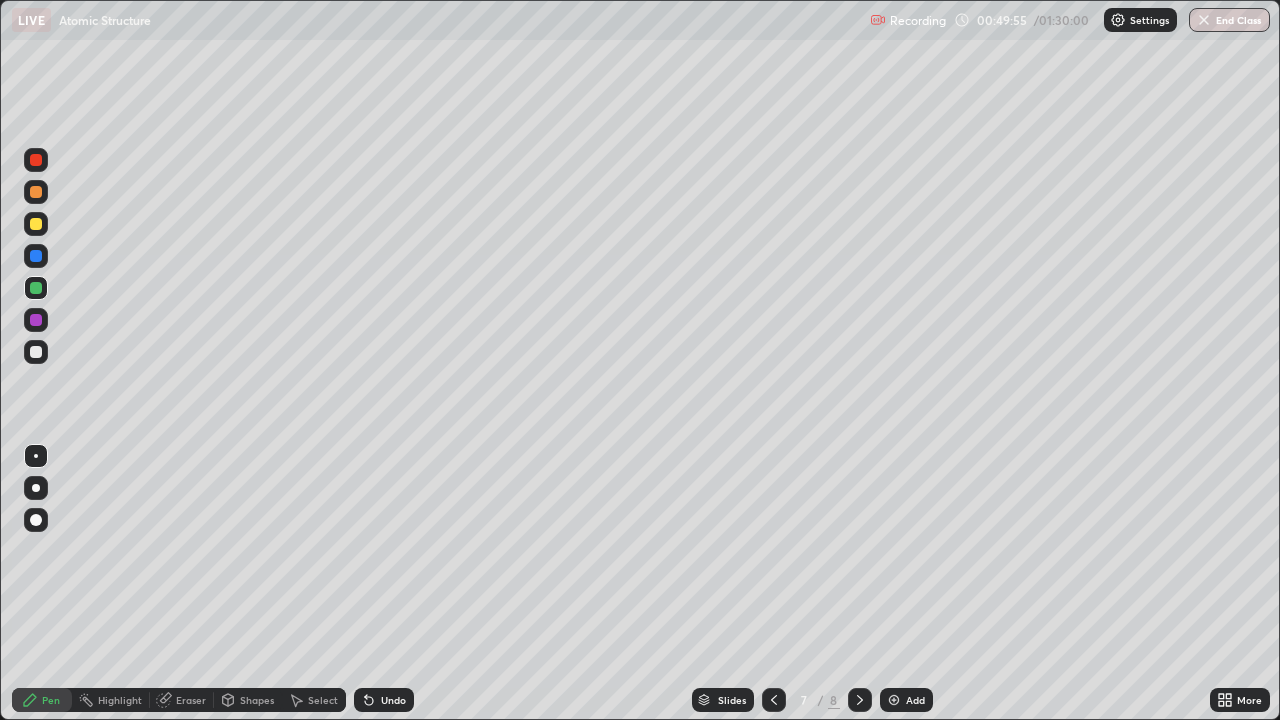 click on "Undo" at bounding box center [393, 700] 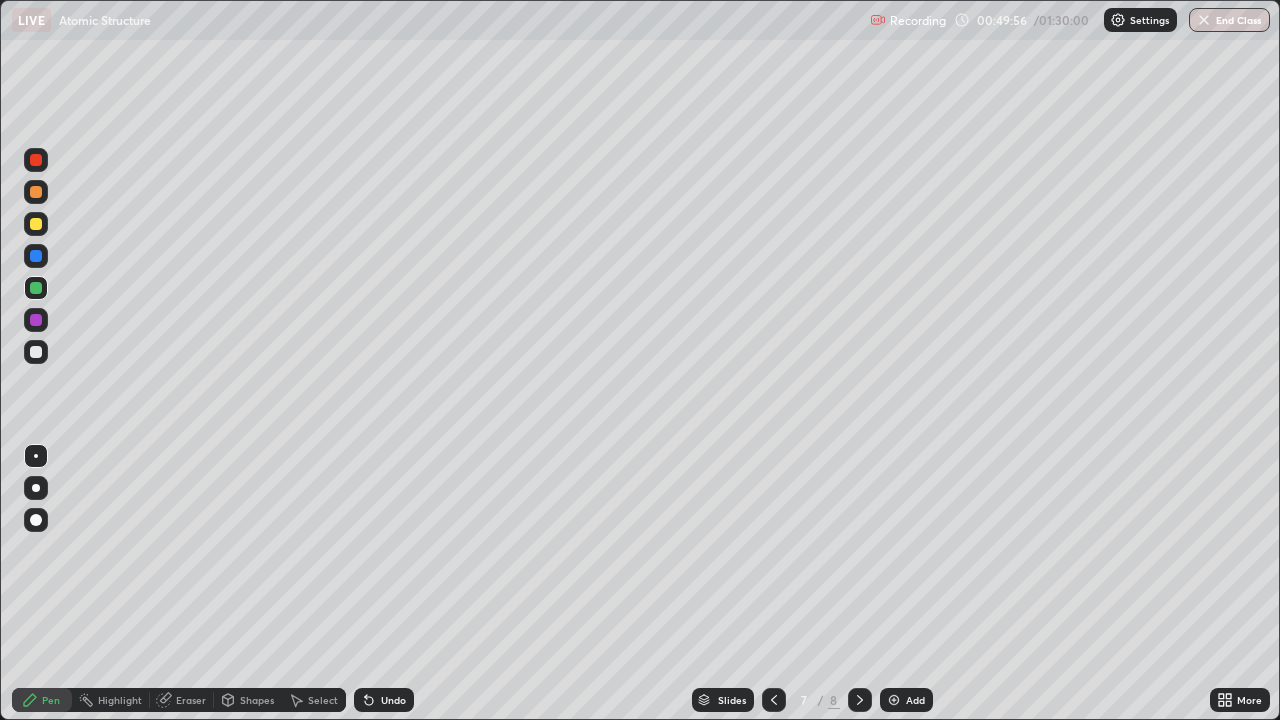 click on "Undo" at bounding box center [393, 700] 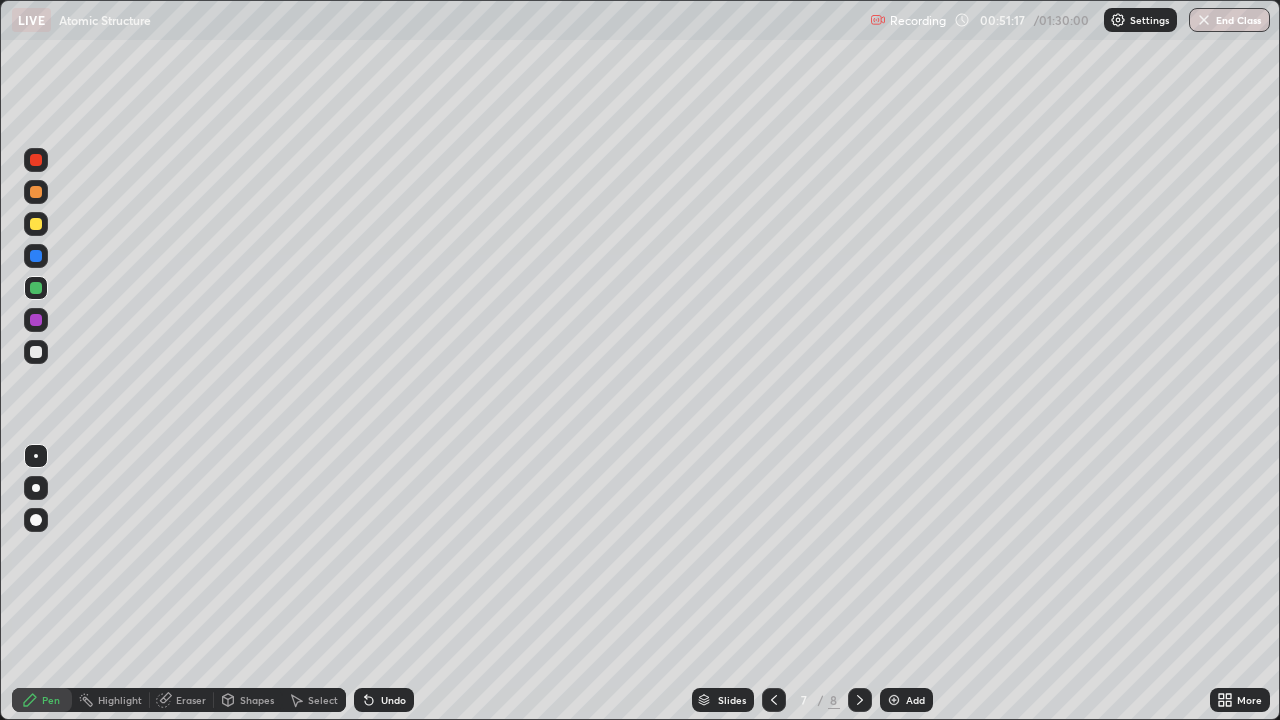 click on "Undo" at bounding box center (384, 700) 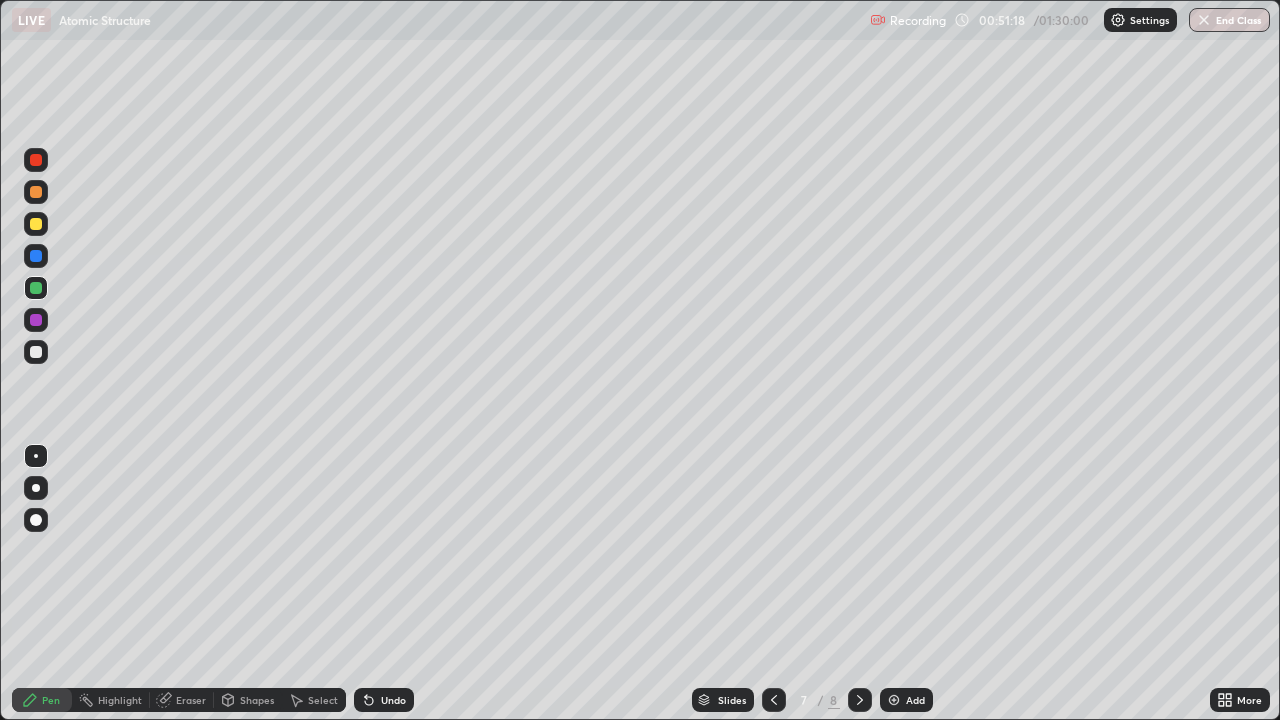 click on "Undo" at bounding box center [393, 700] 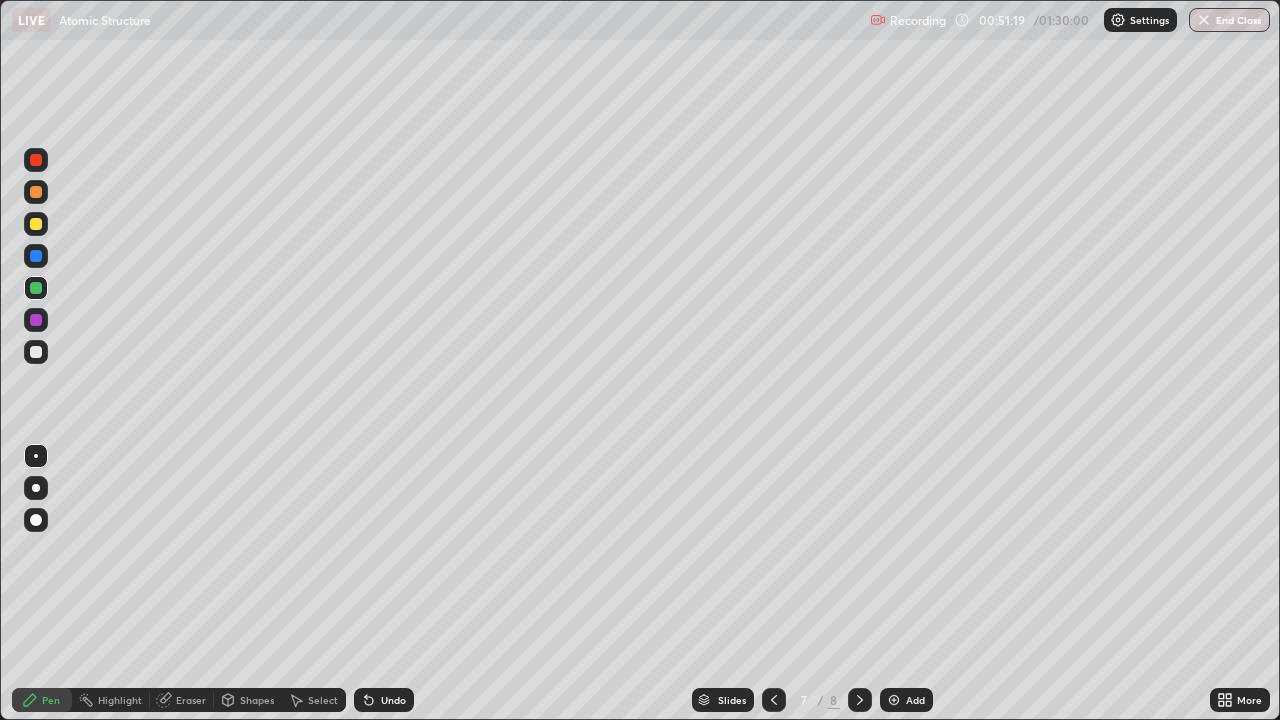 click on "Undo" at bounding box center [384, 700] 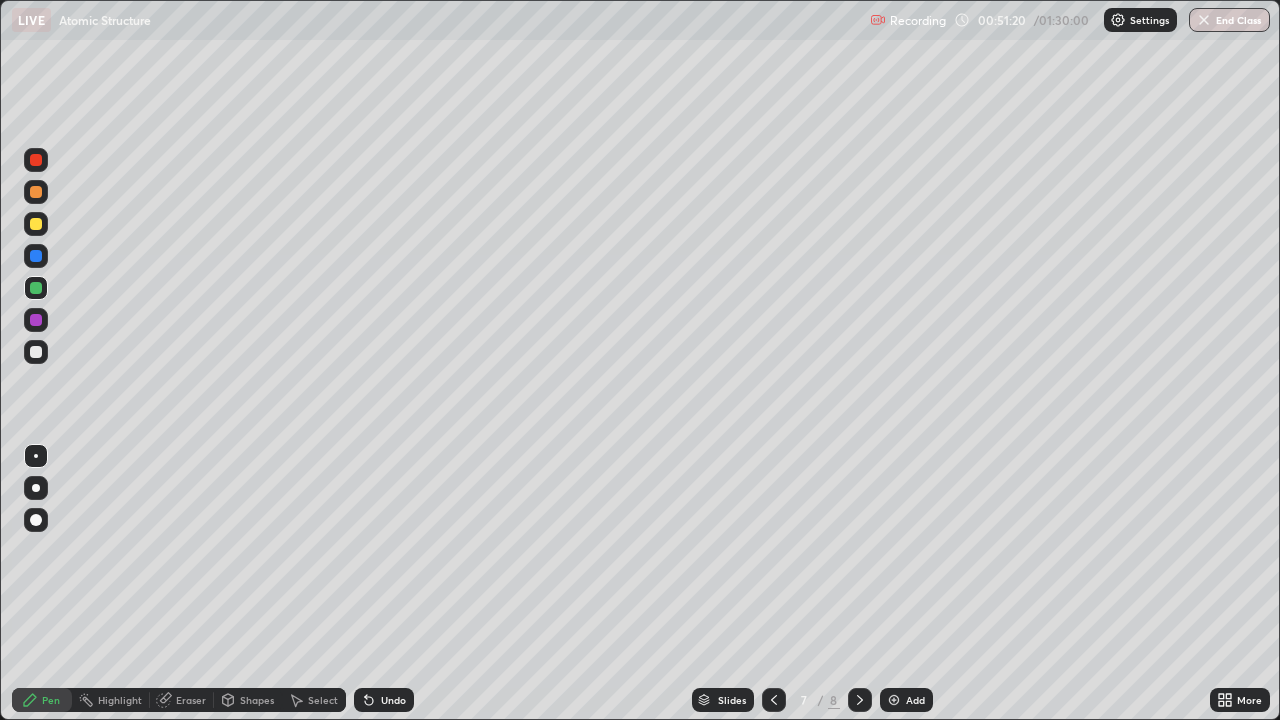 click on "Undo" at bounding box center [393, 700] 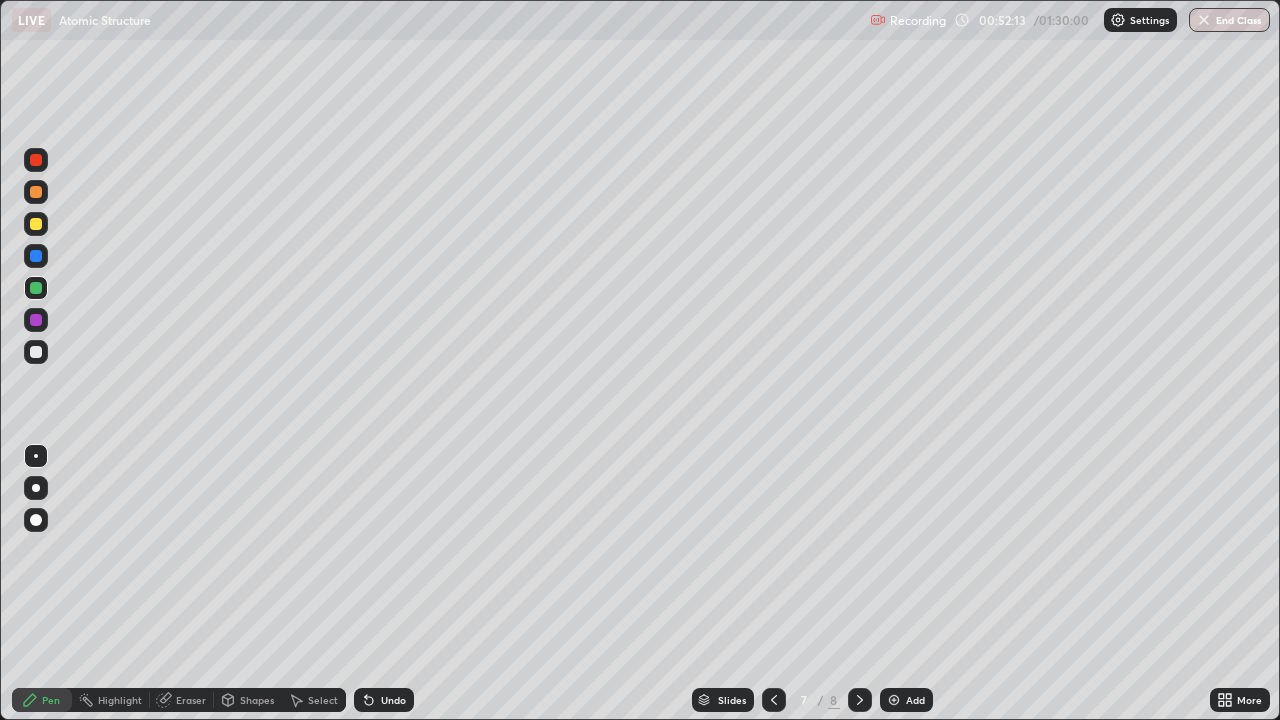click at bounding box center (36, 320) 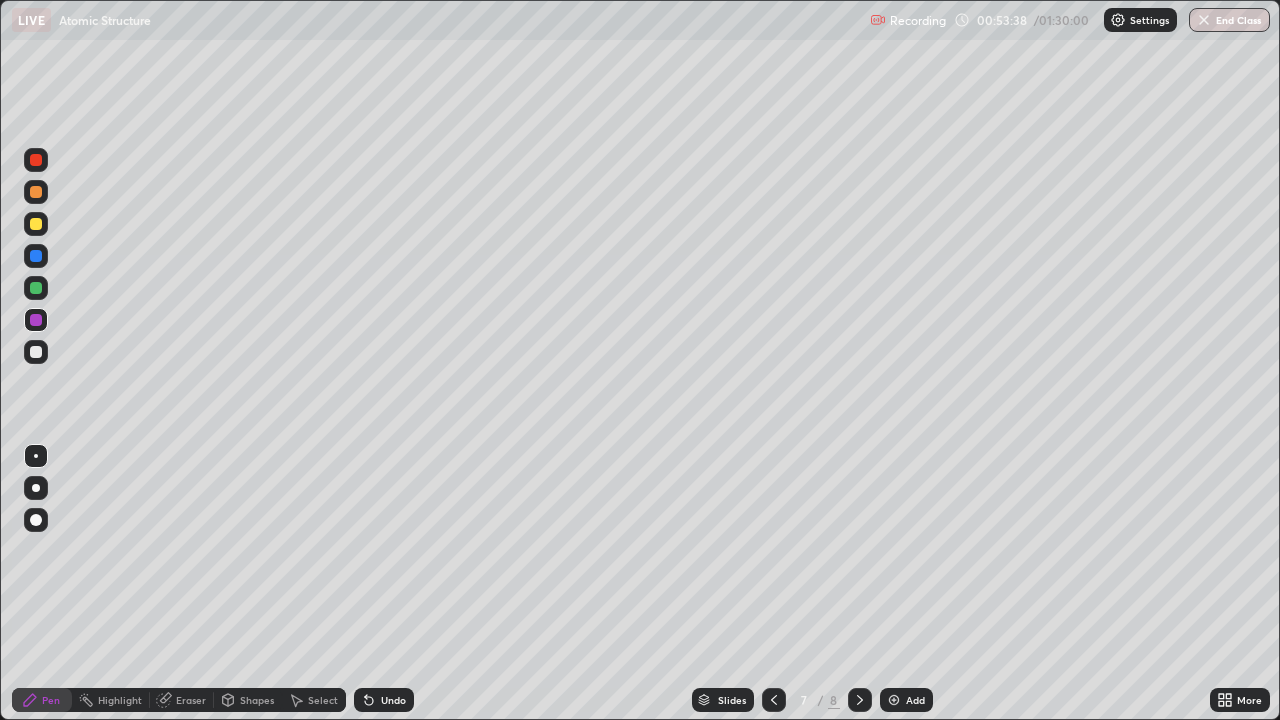 click 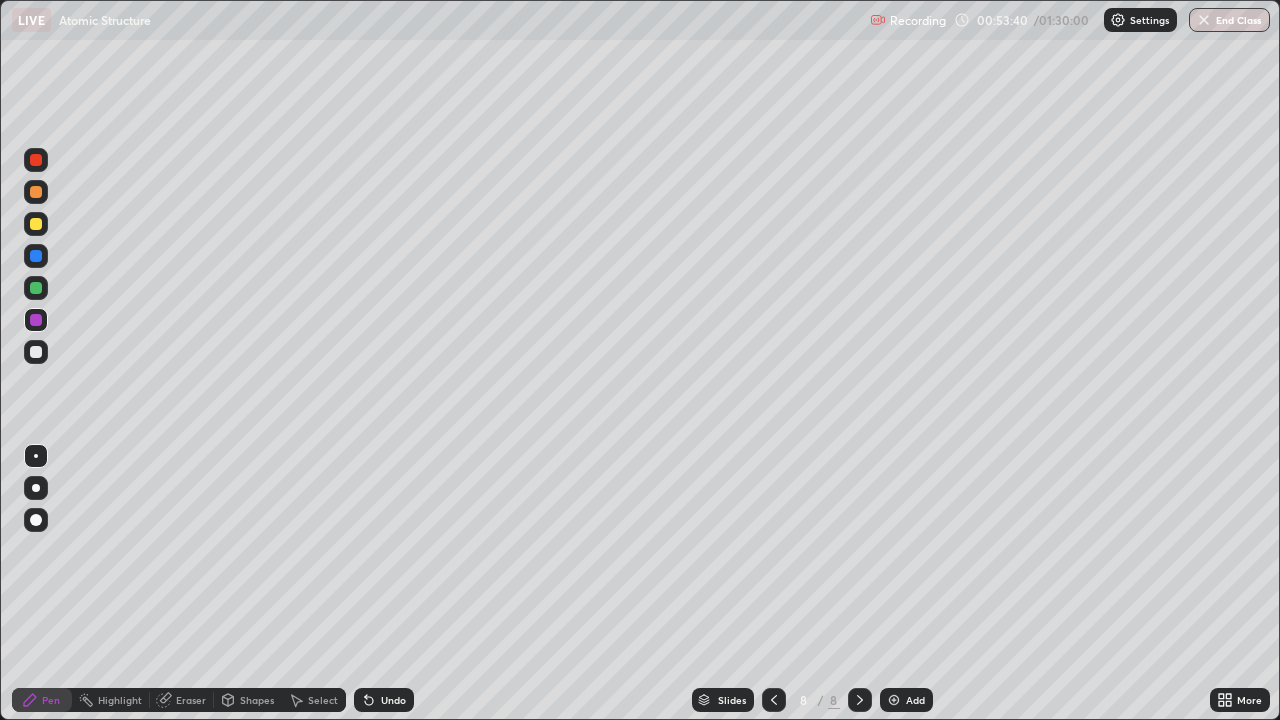 click on "Add" at bounding box center [906, 700] 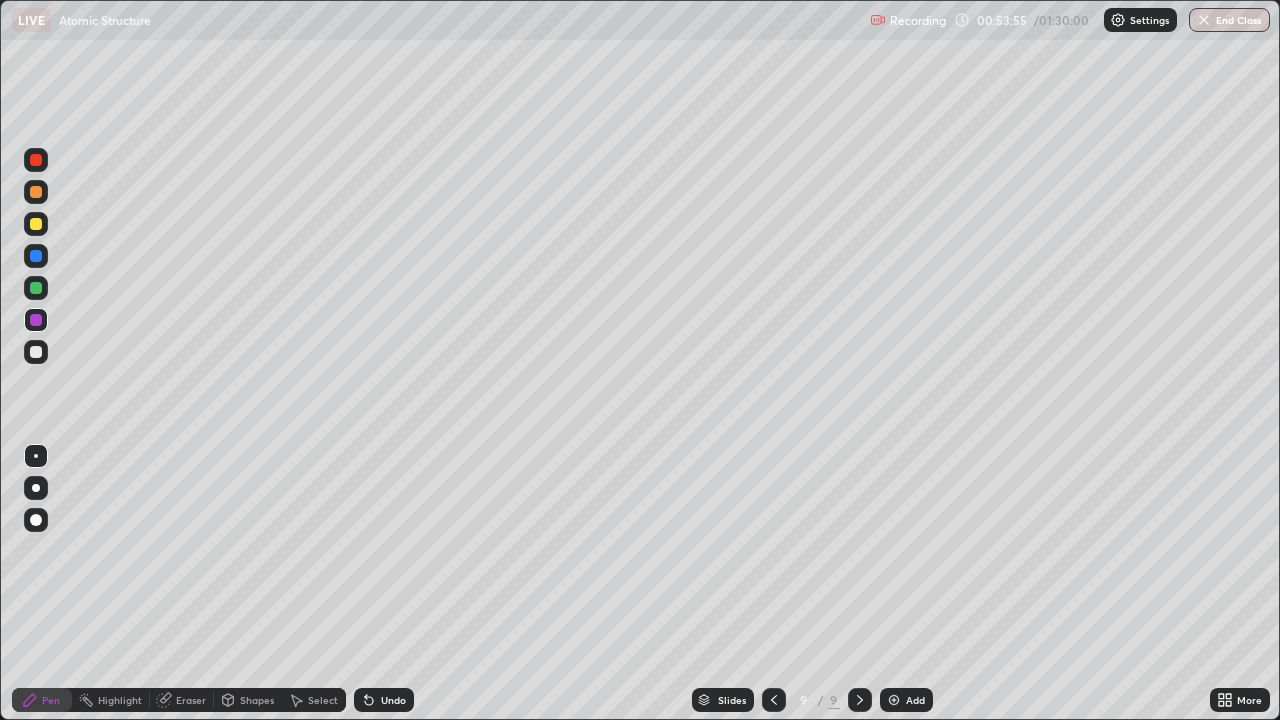 click on "Undo" at bounding box center [393, 700] 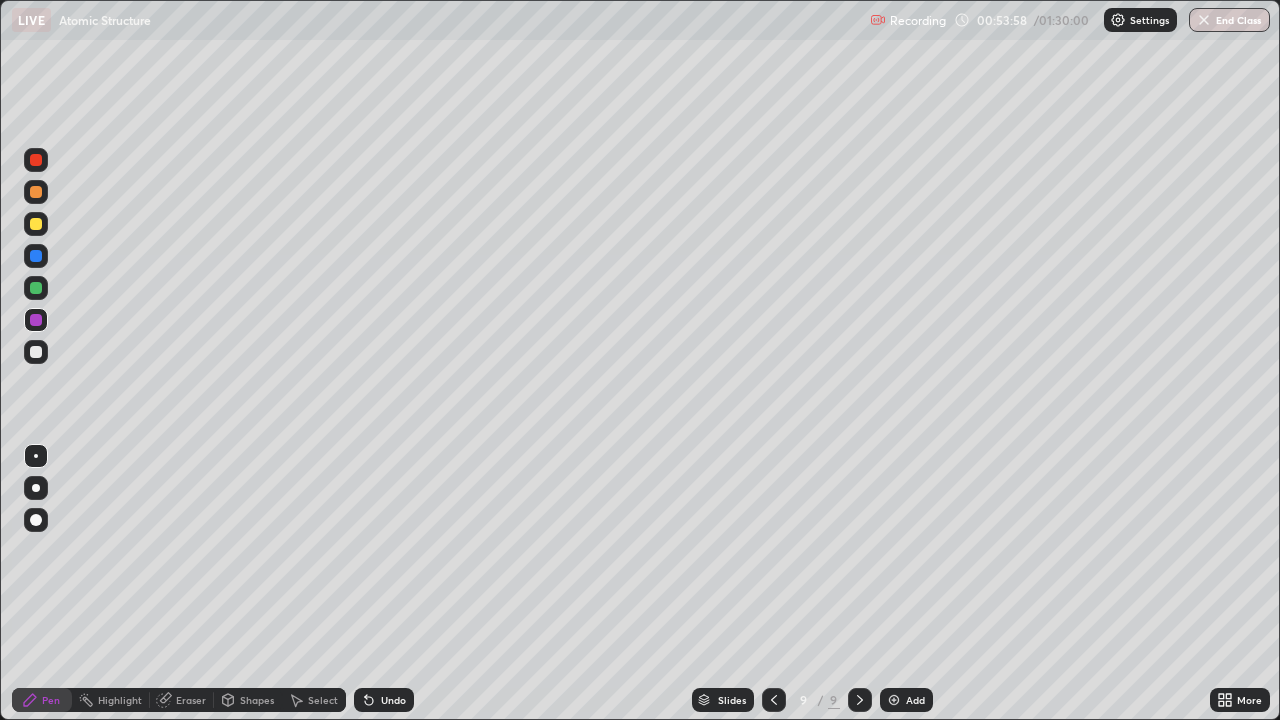 click on "Undo" at bounding box center [384, 700] 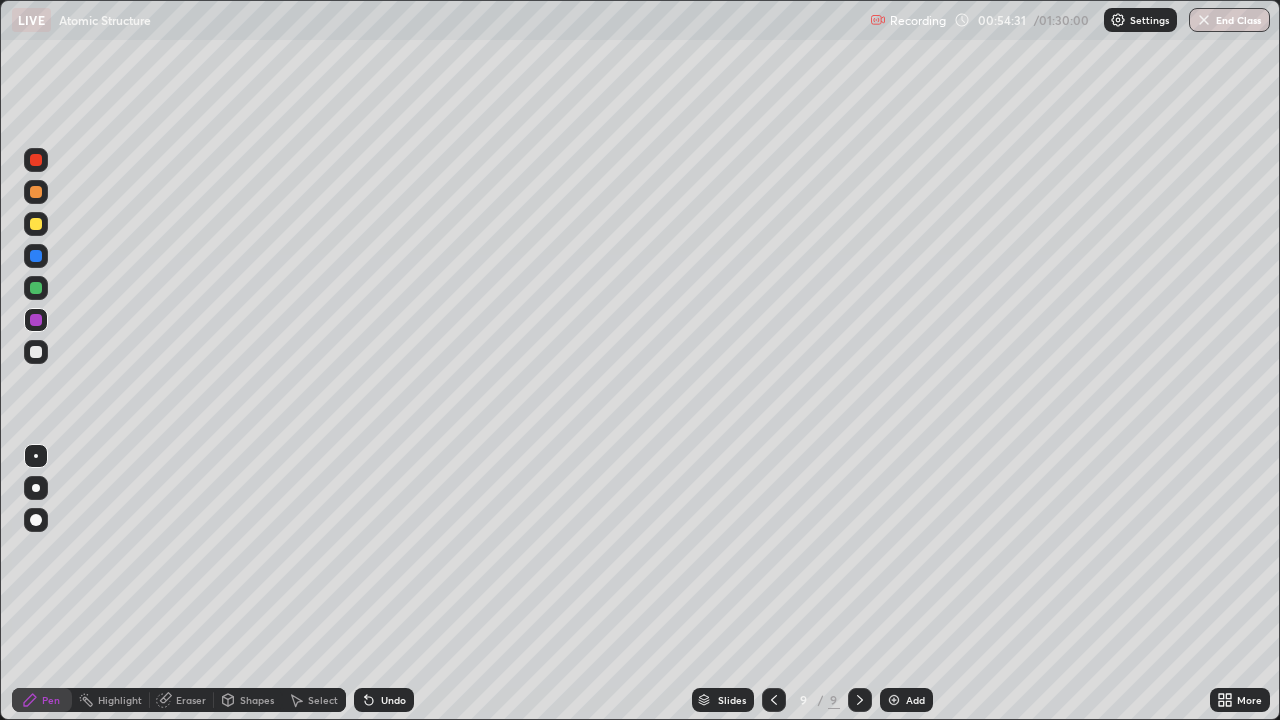 click 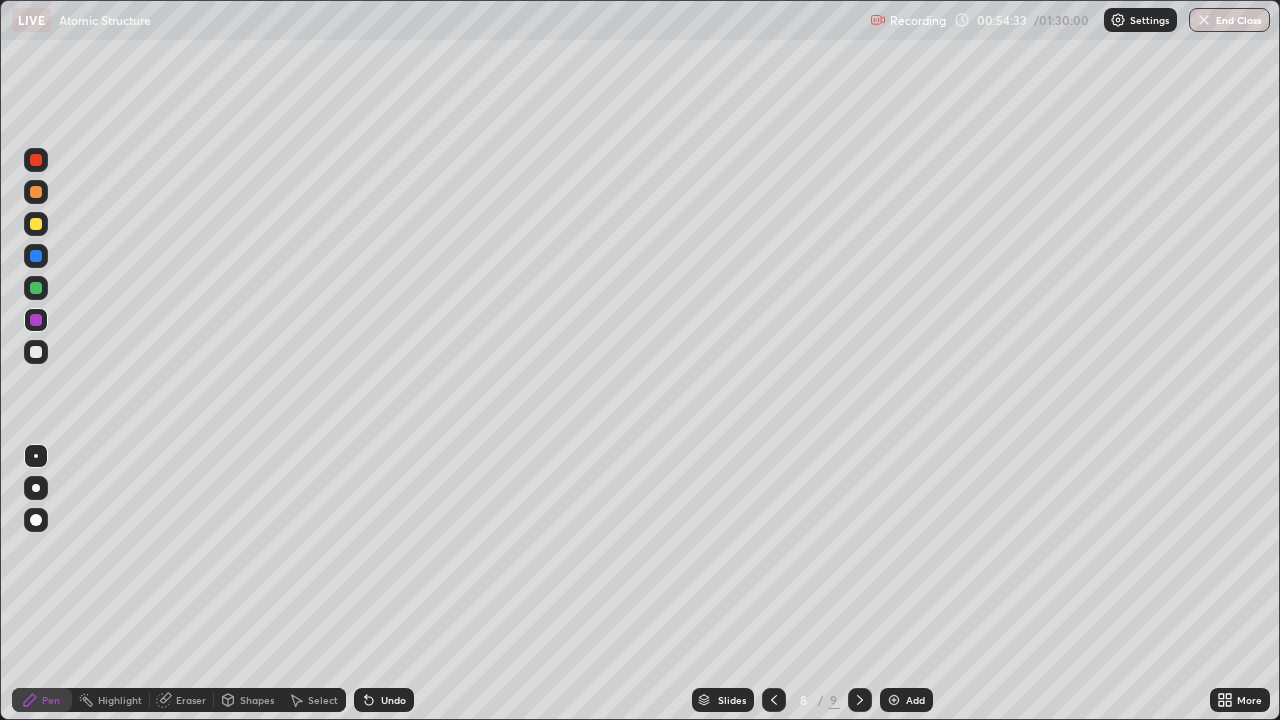 click 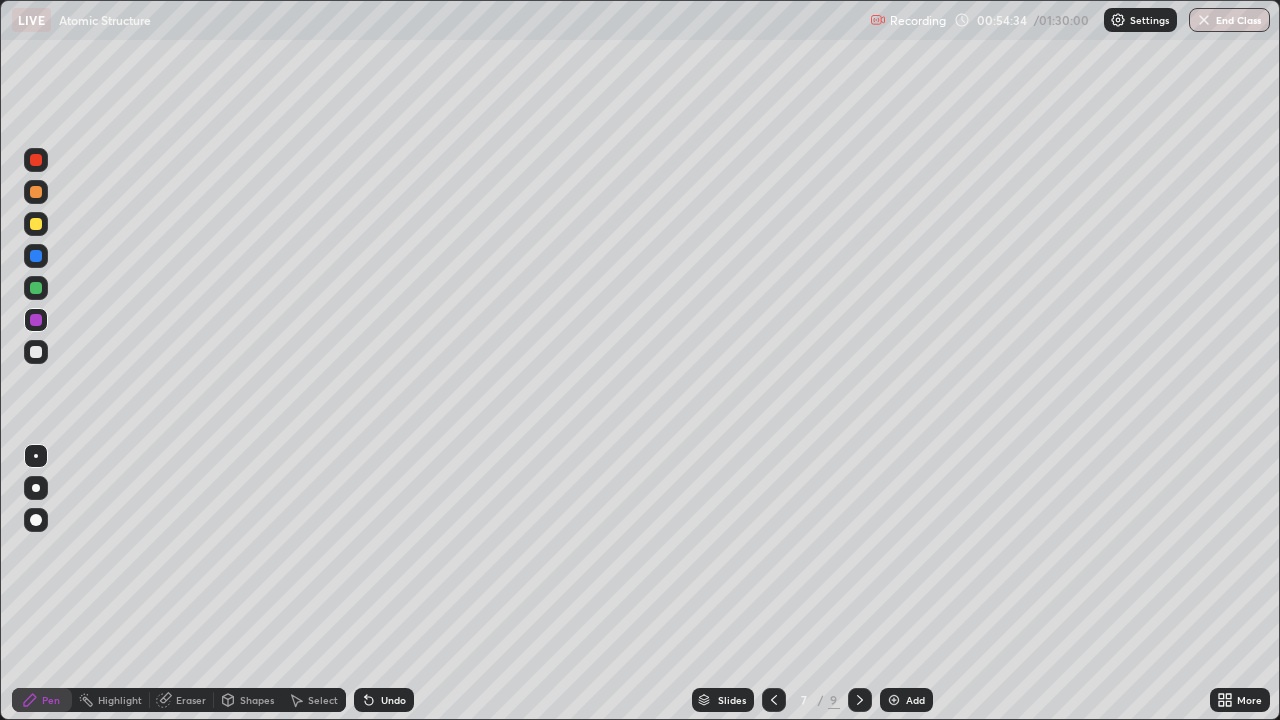 click 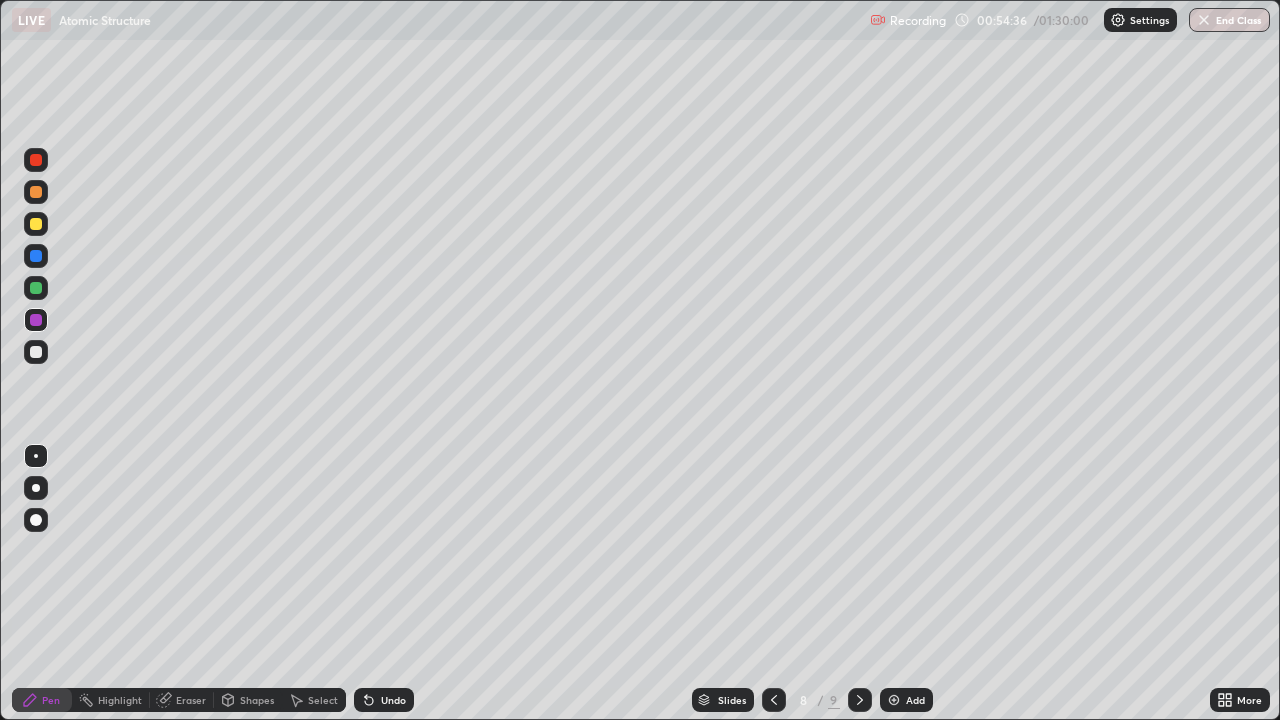 click 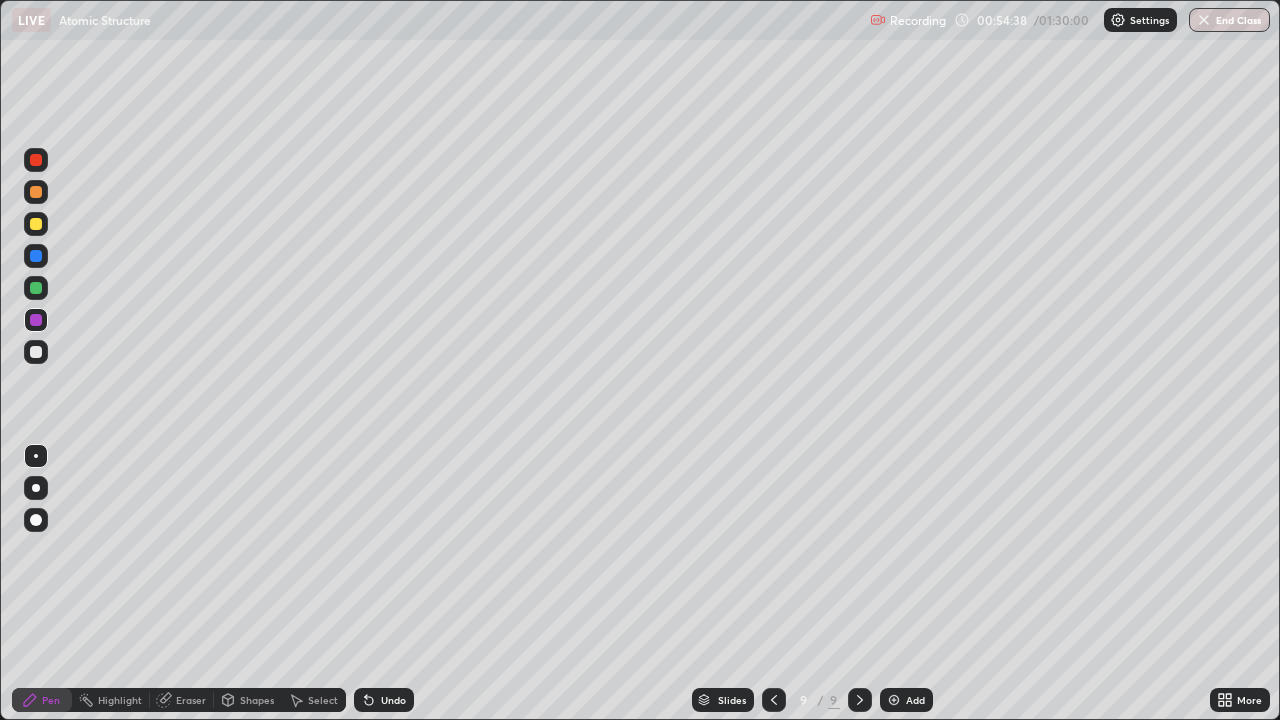 click 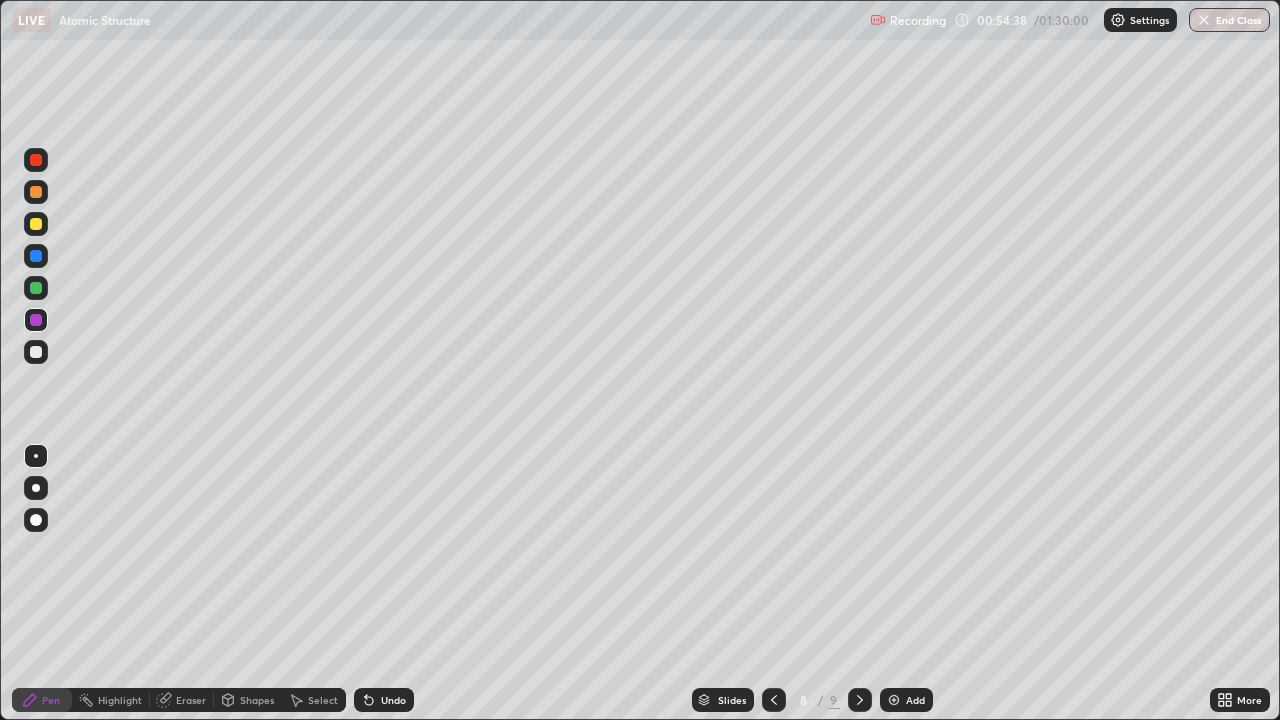 click 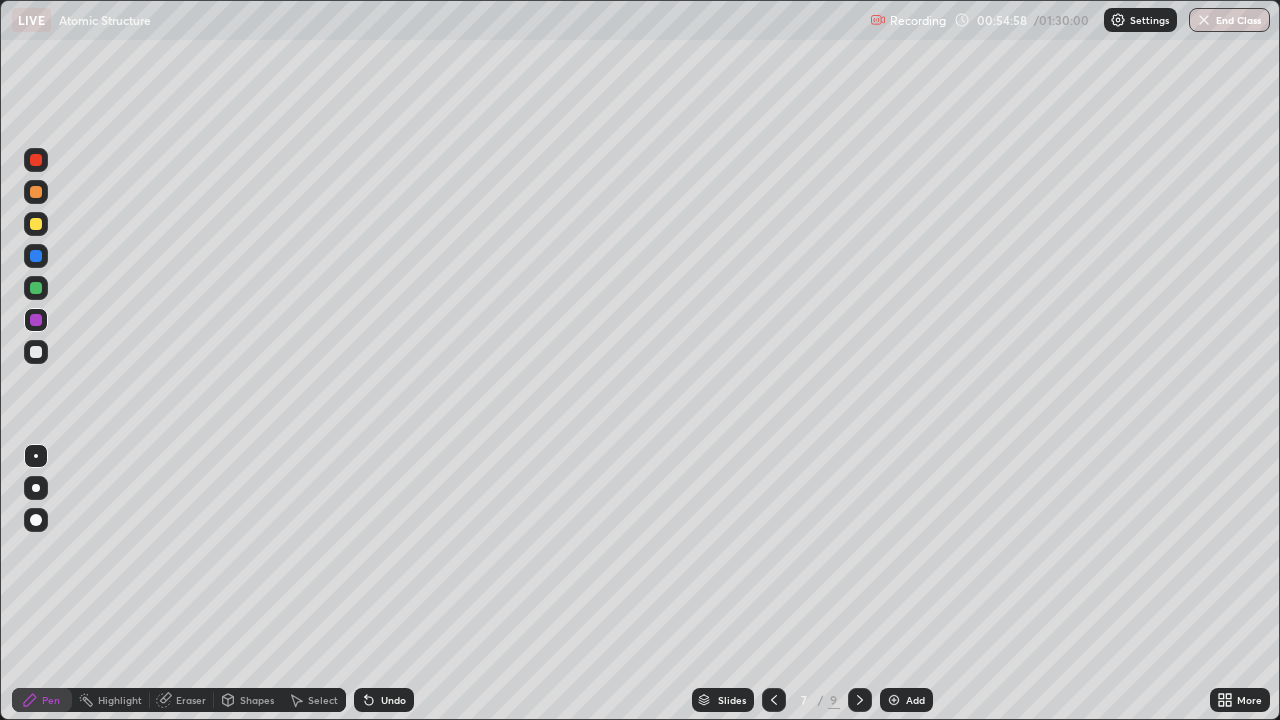 click 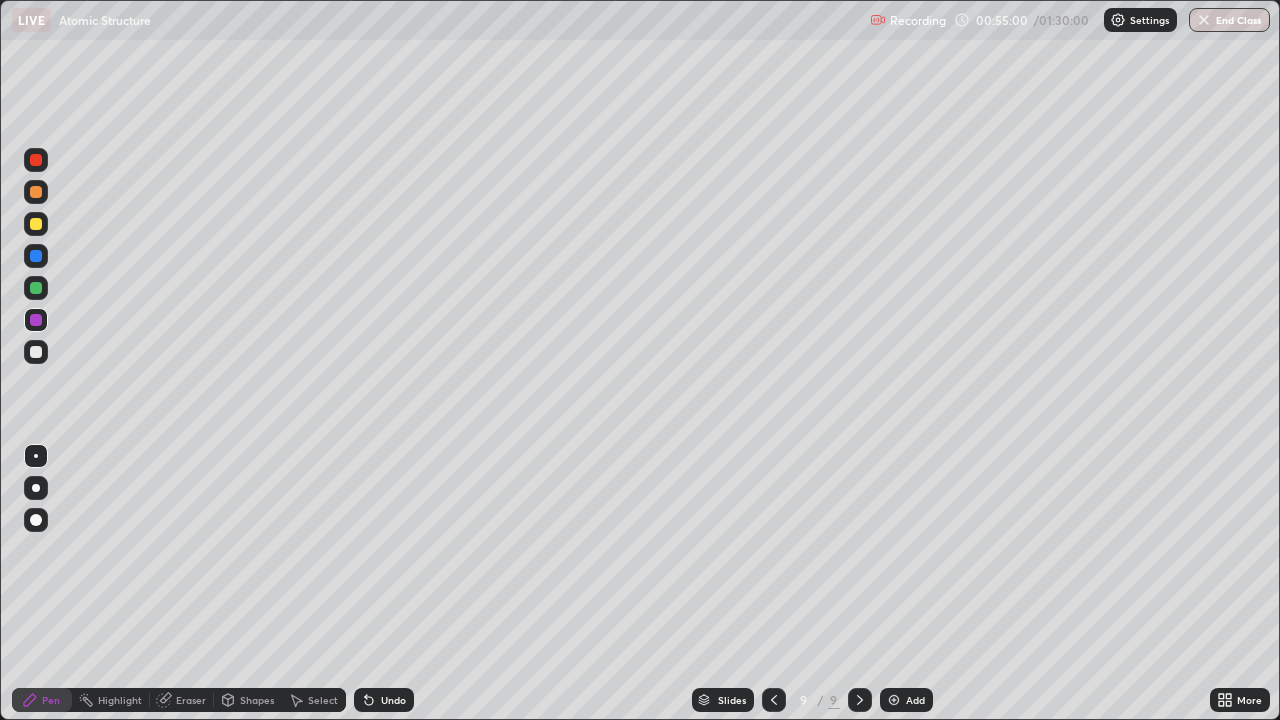 click on "Add" at bounding box center (906, 700) 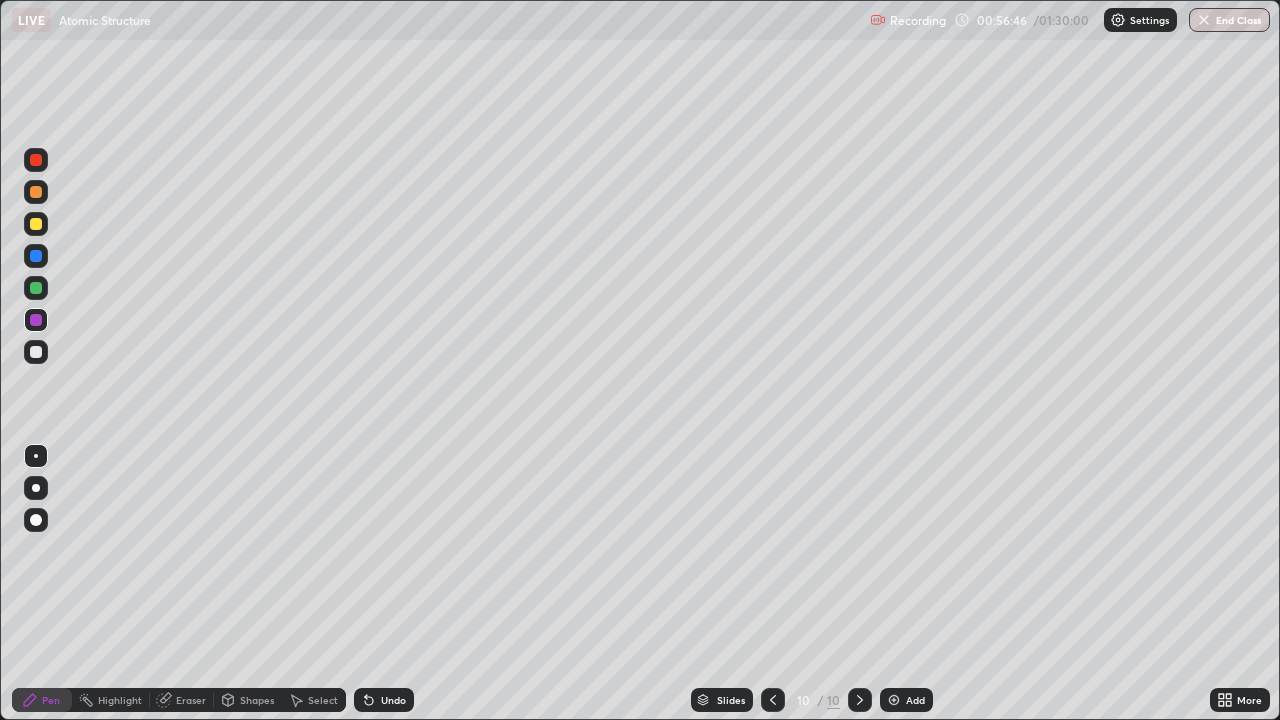 click at bounding box center [36, 288] 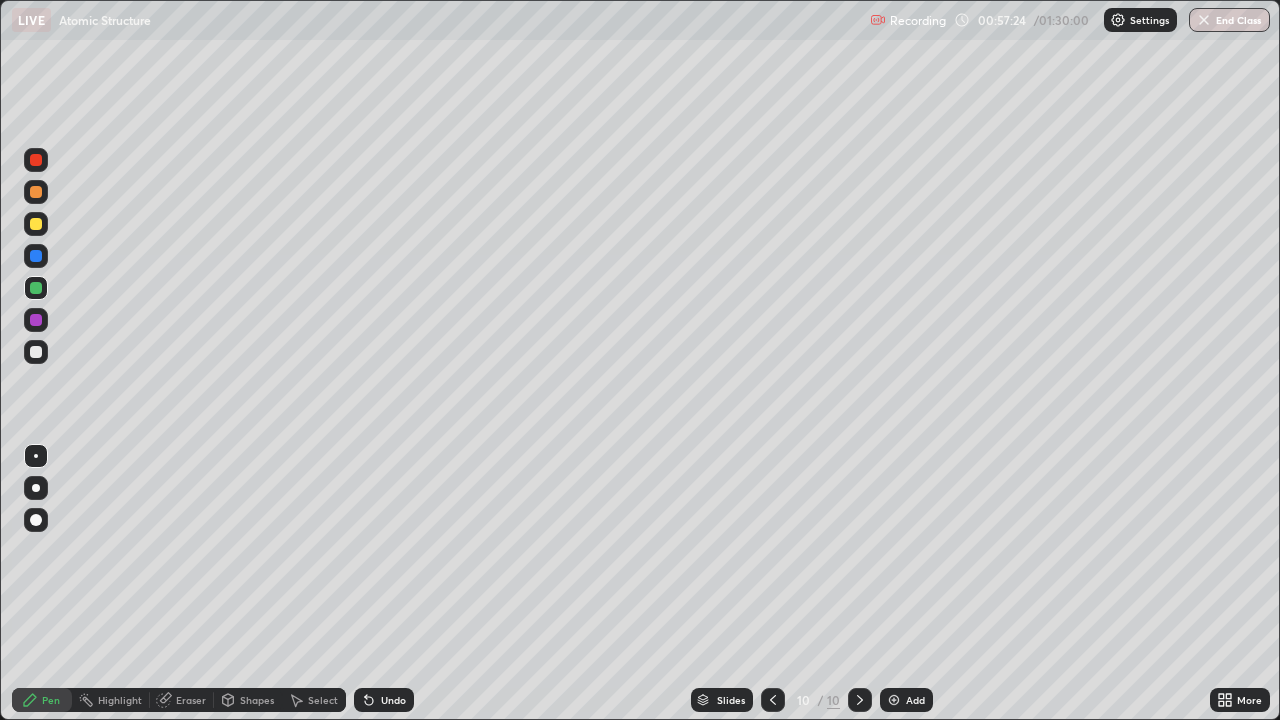 click at bounding box center [36, 352] 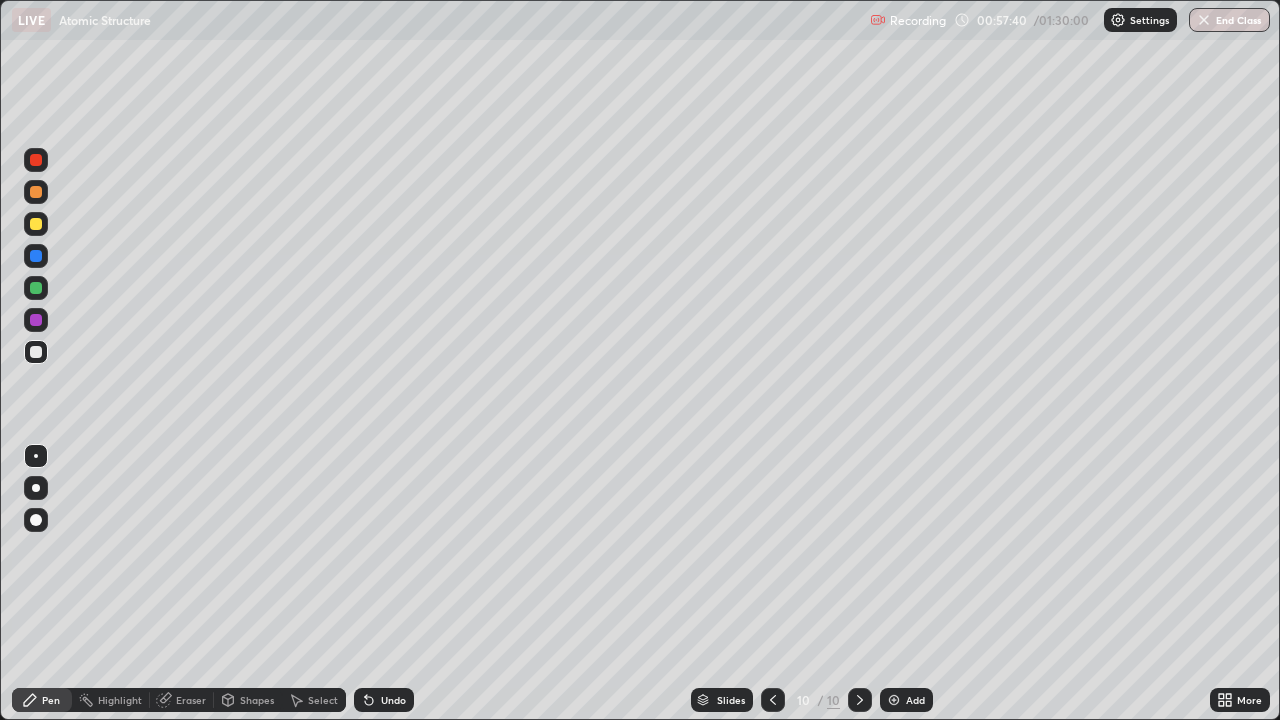 click on "Undo" at bounding box center [393, 700] 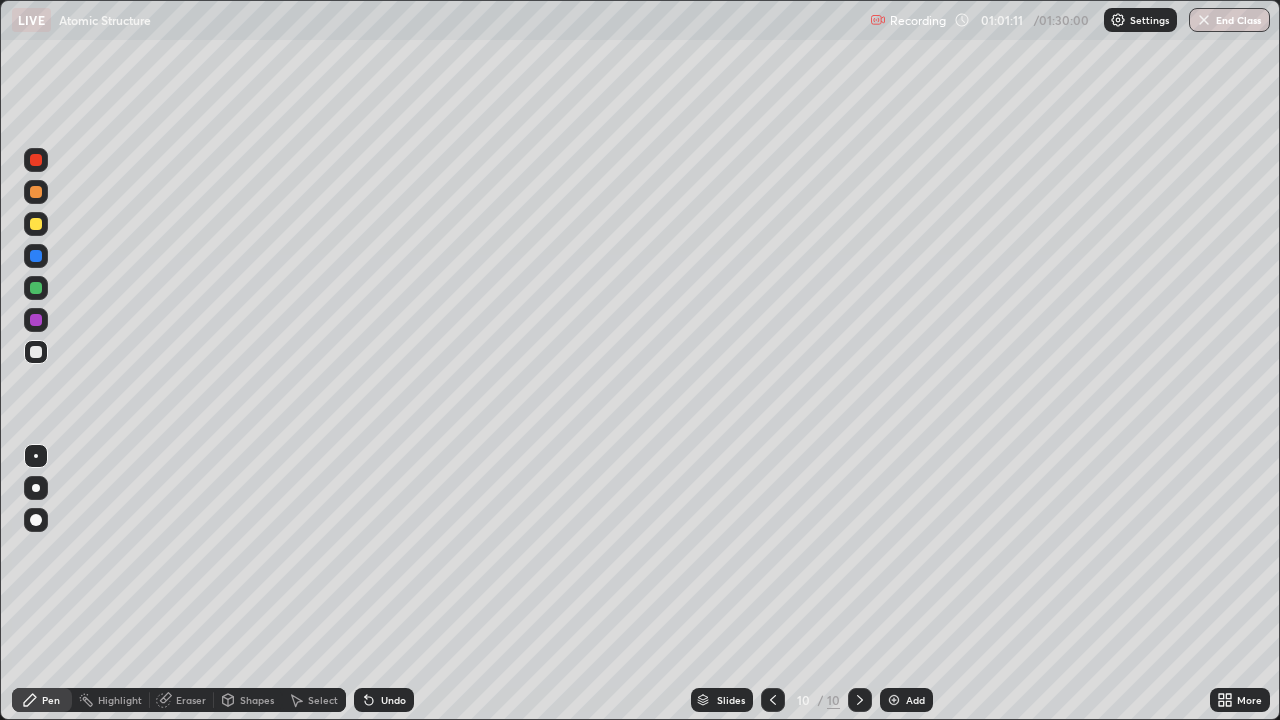 click at bounding box center [894, 700] 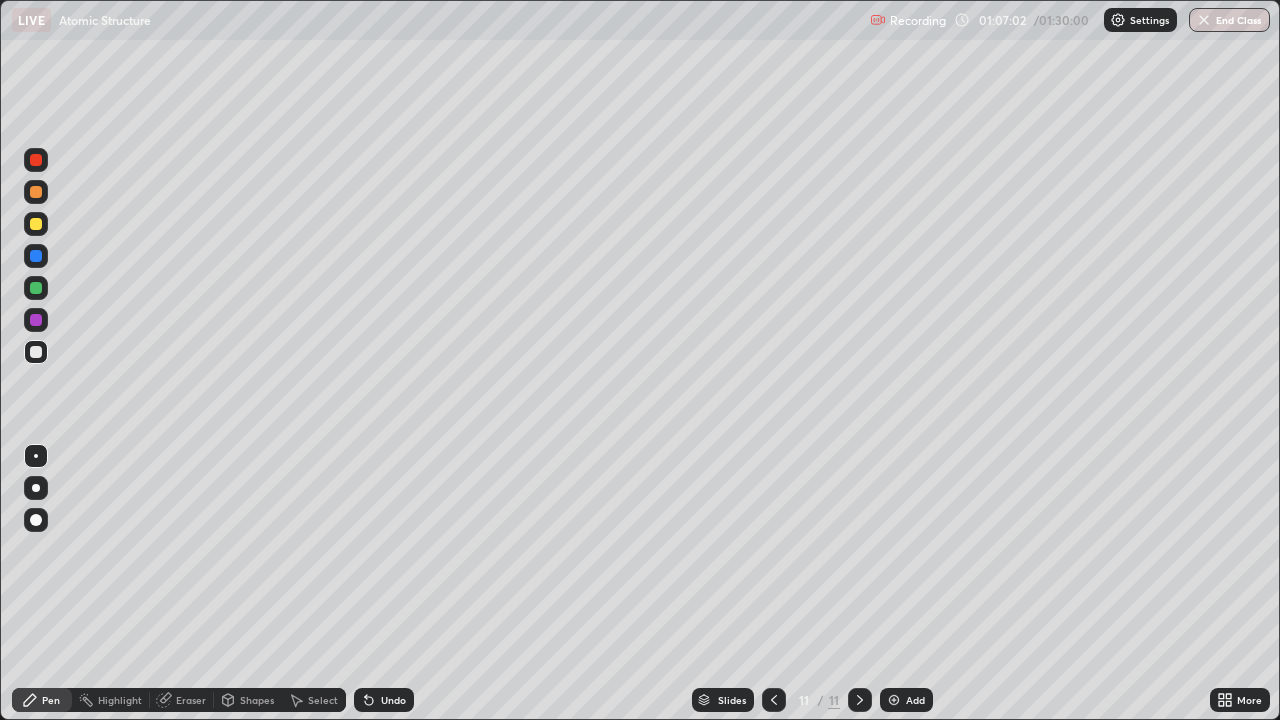 click at bounding box center (894, 700) 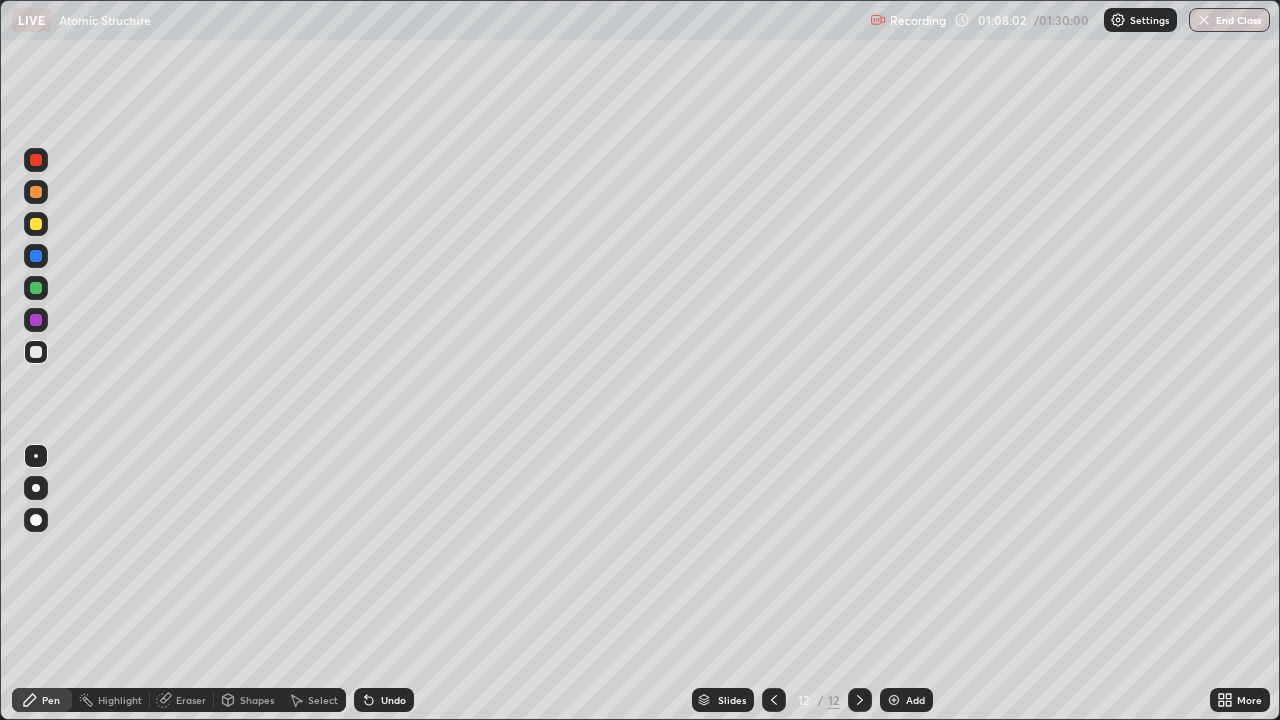 click 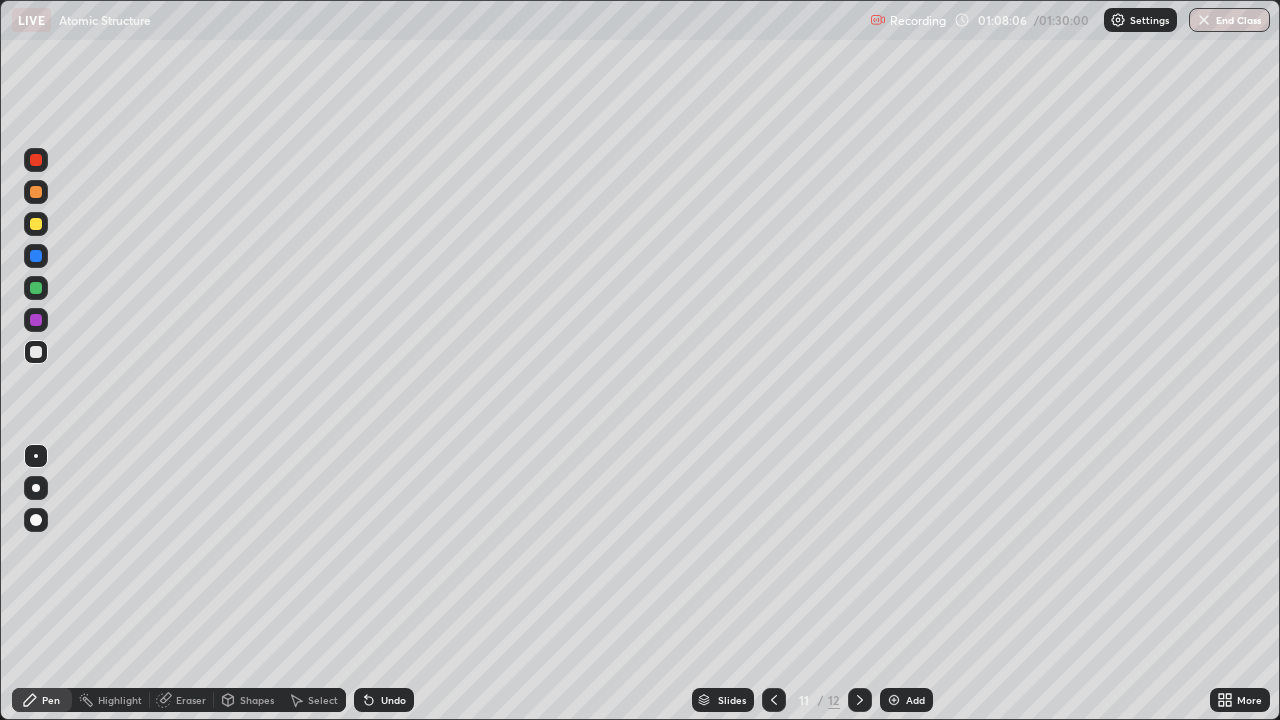 click 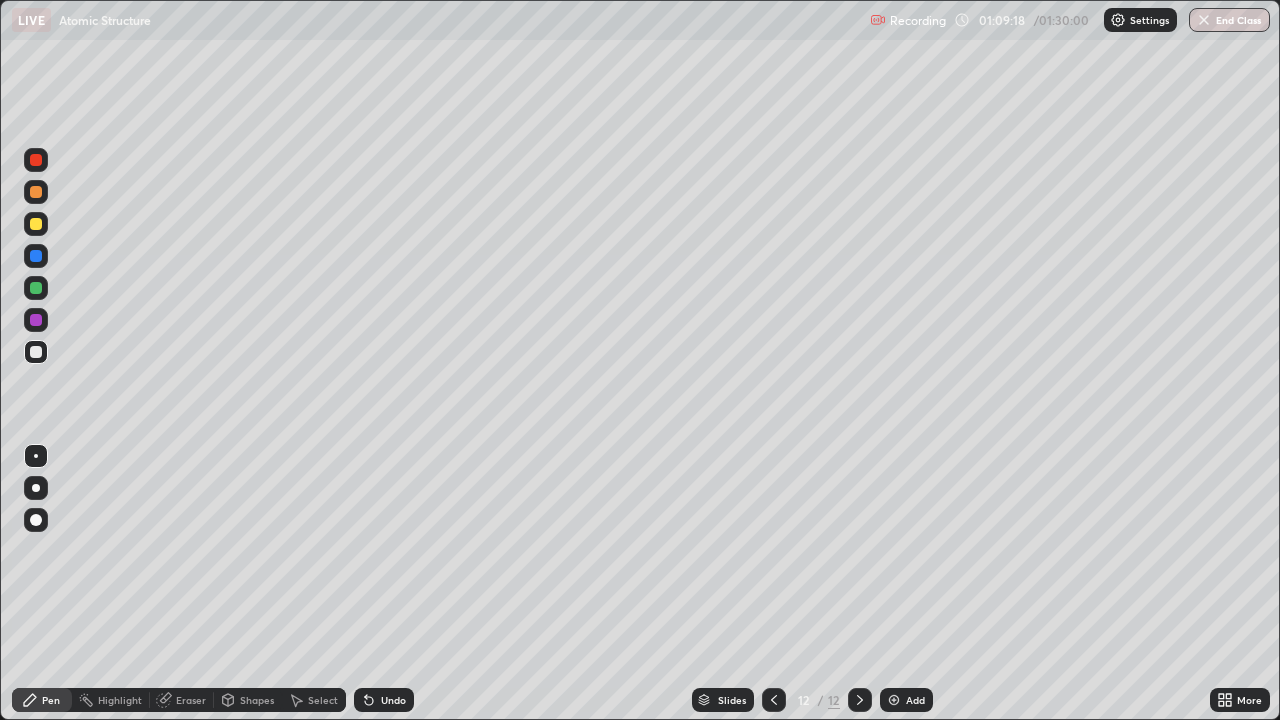 click at bounding box center (894, 700) 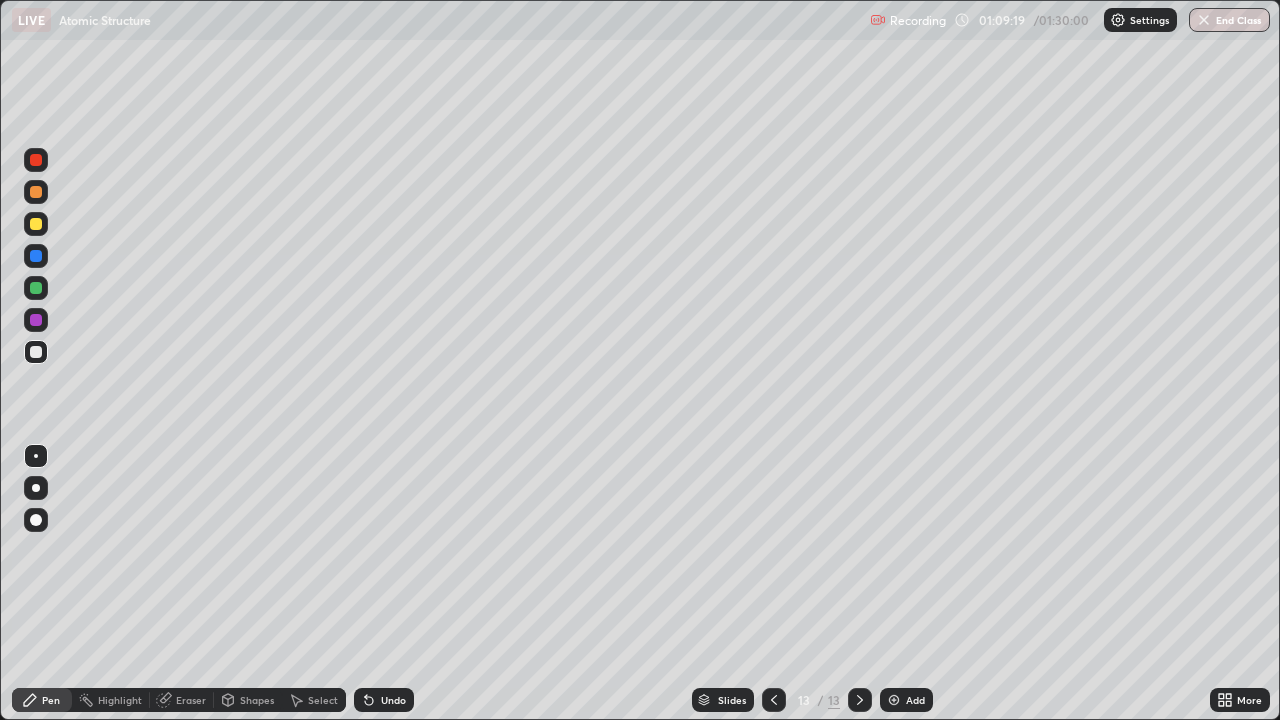 click at bounding box center [36, 160] 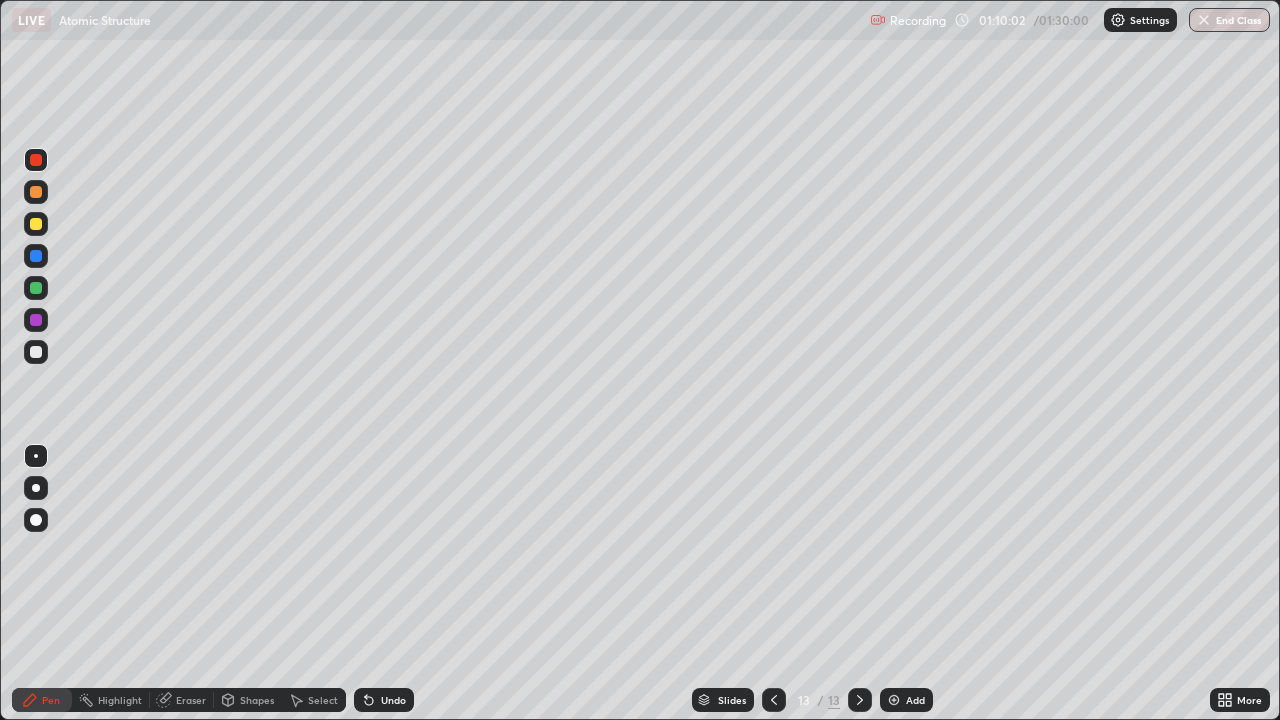 click at bounding box center [36, 256] 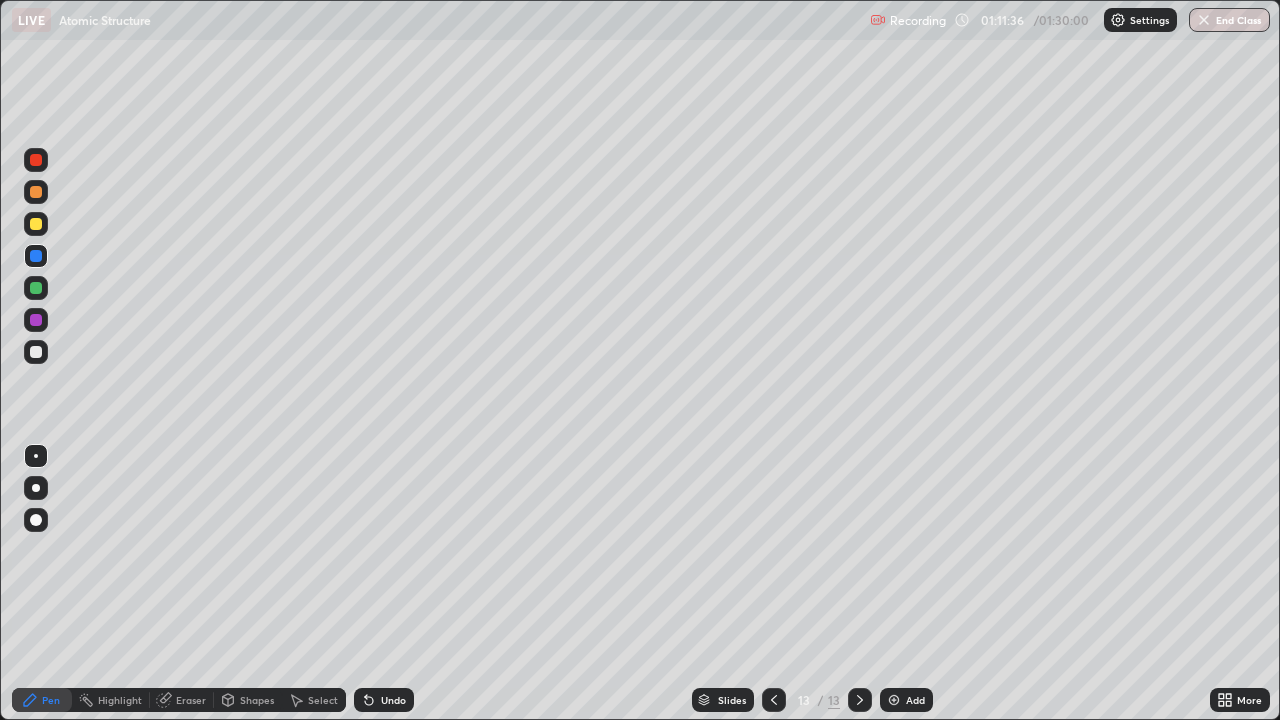 click at bounding box center [36, 352] 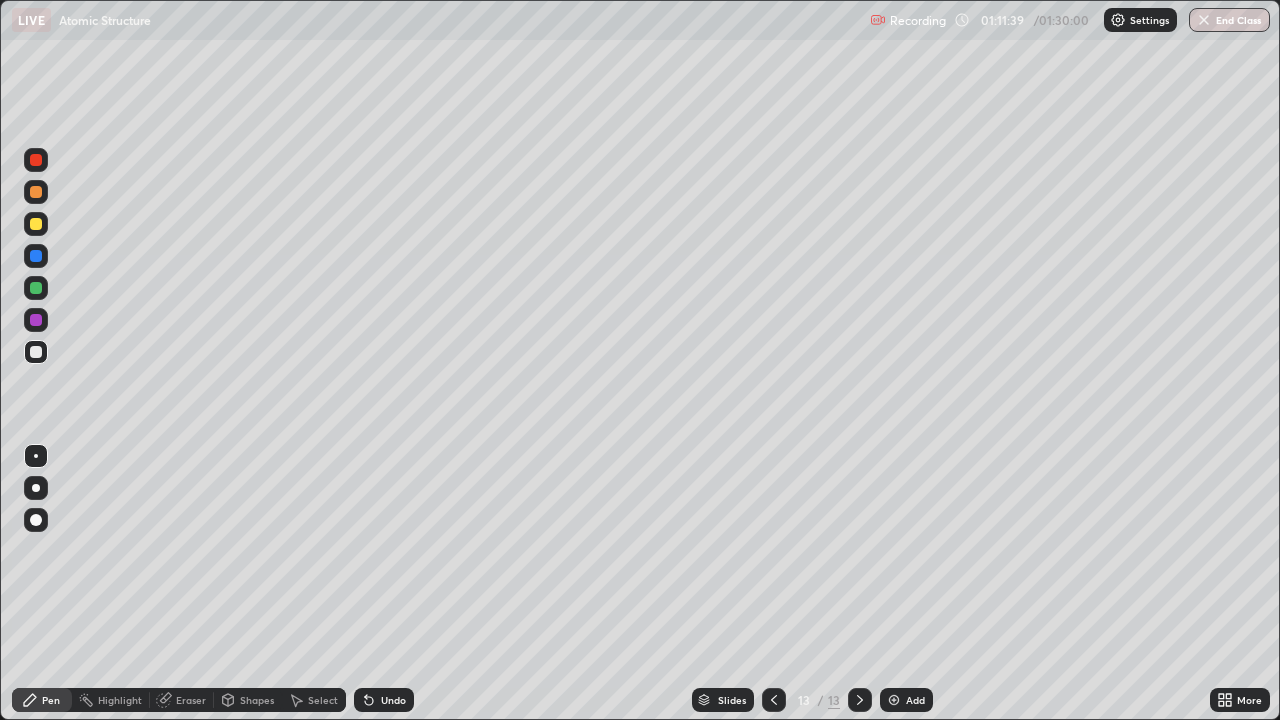 click at bounding box center (894, 700) 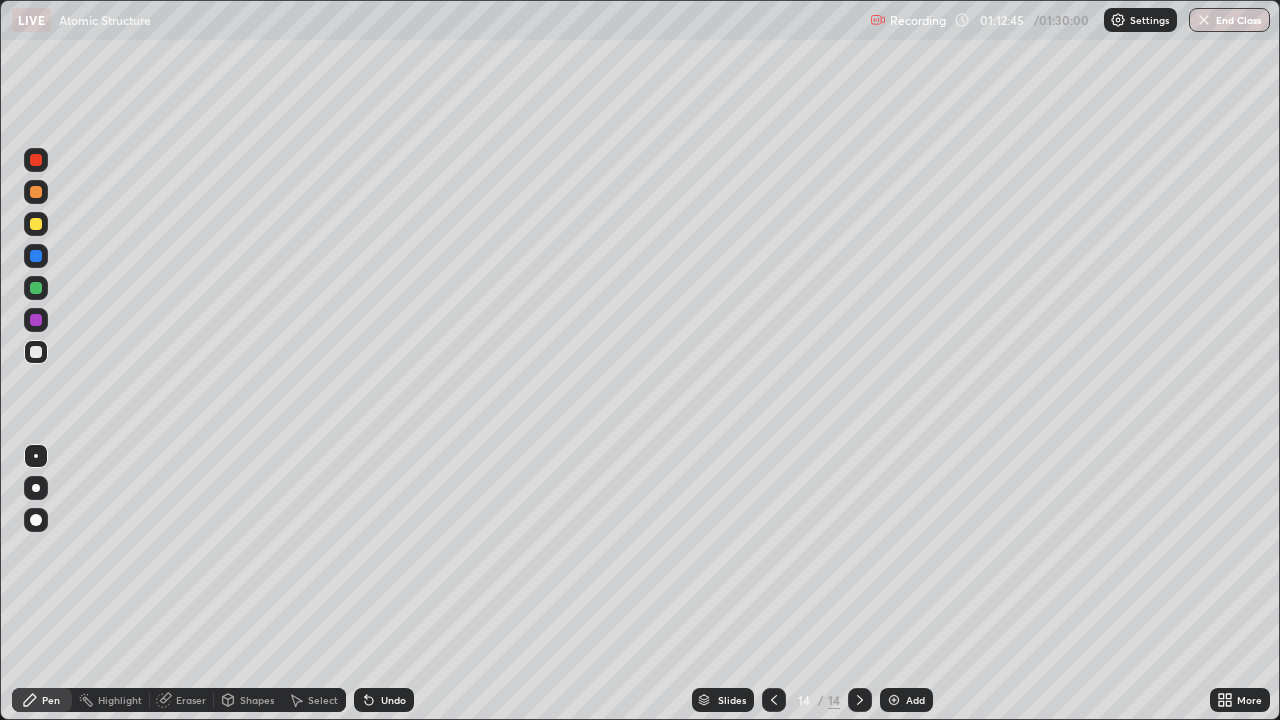 click at bounding box center [36, 288] 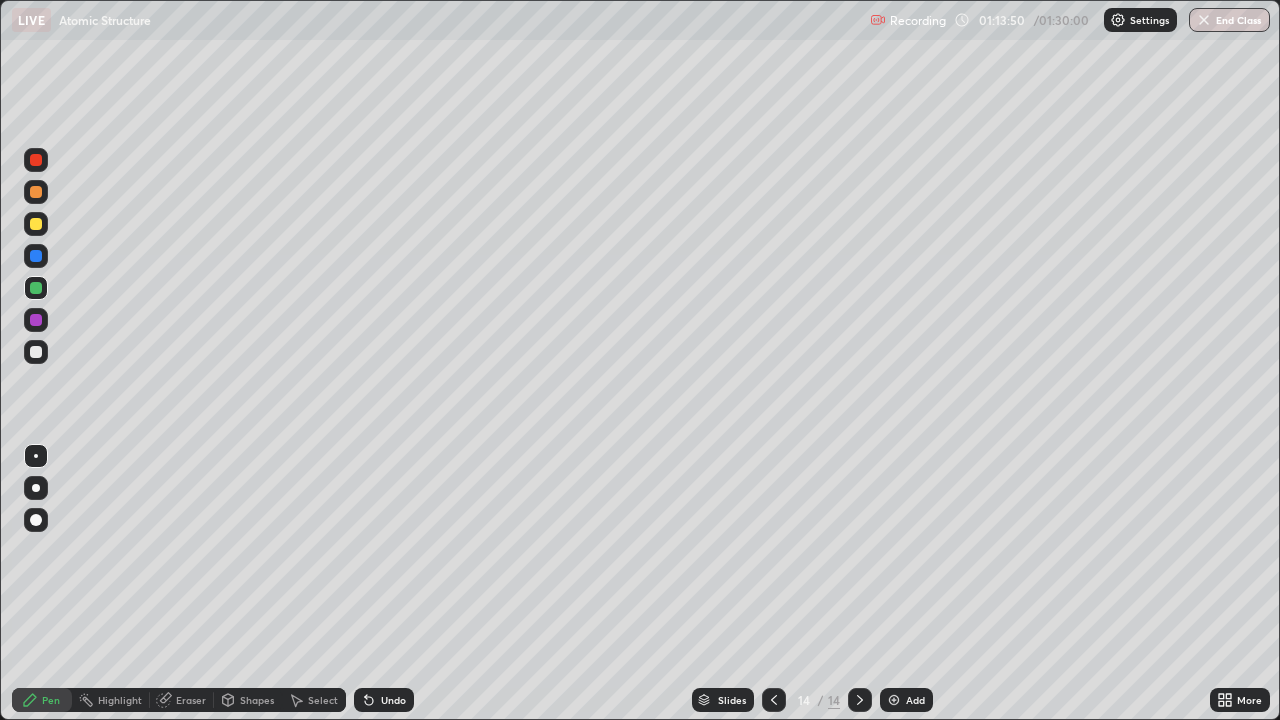 click on "Undo" at bounding box center [393, 700] 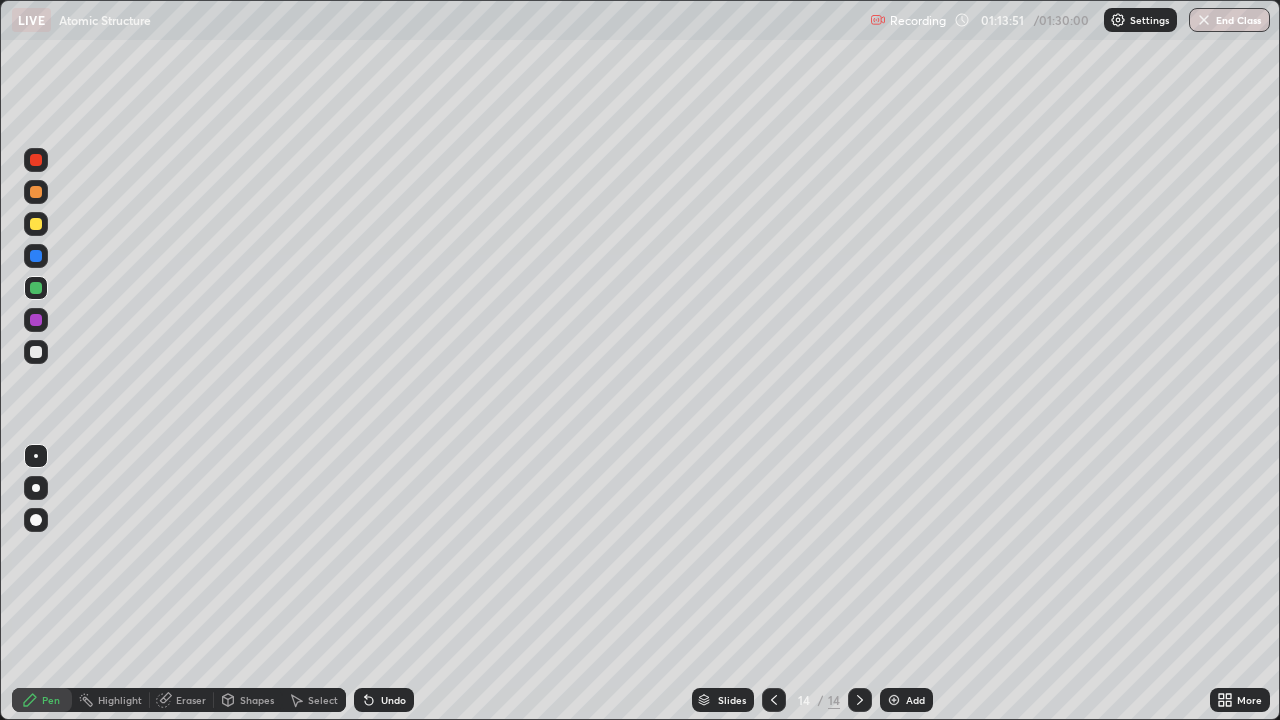 click on "Undo" at bounding box center [393, 700] 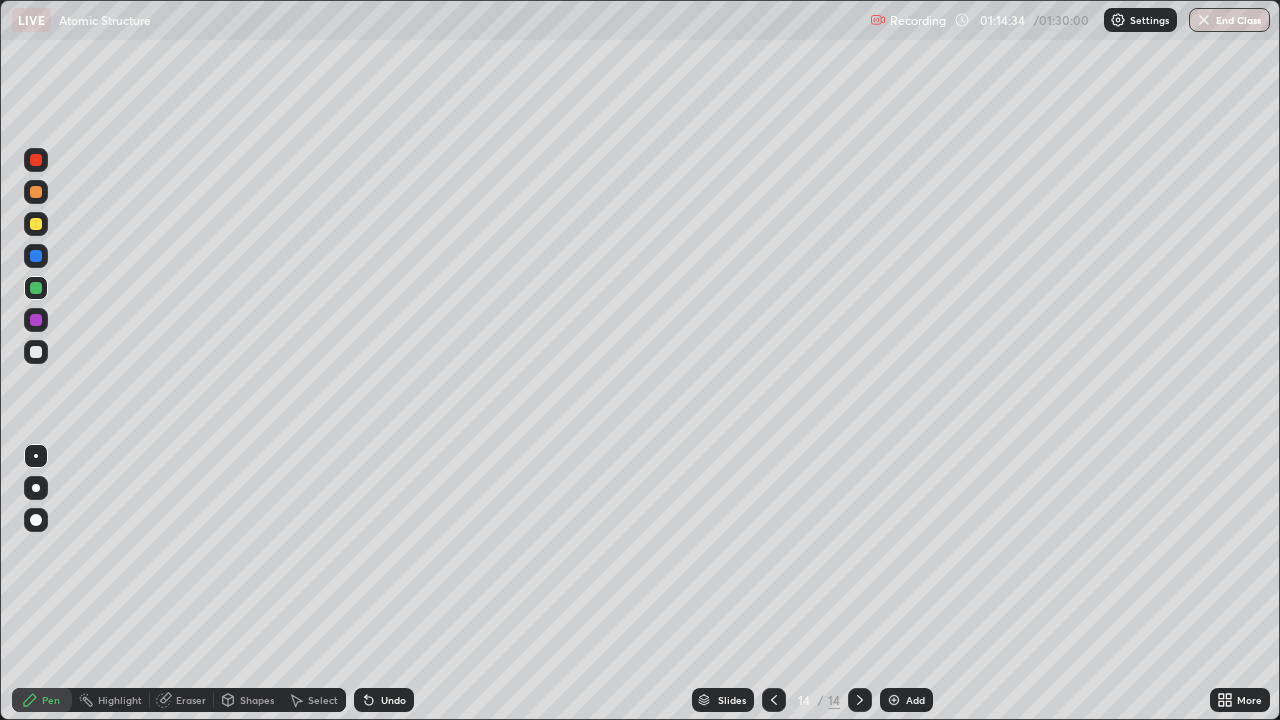 click on "Undo" at bounding box center (393, 700) 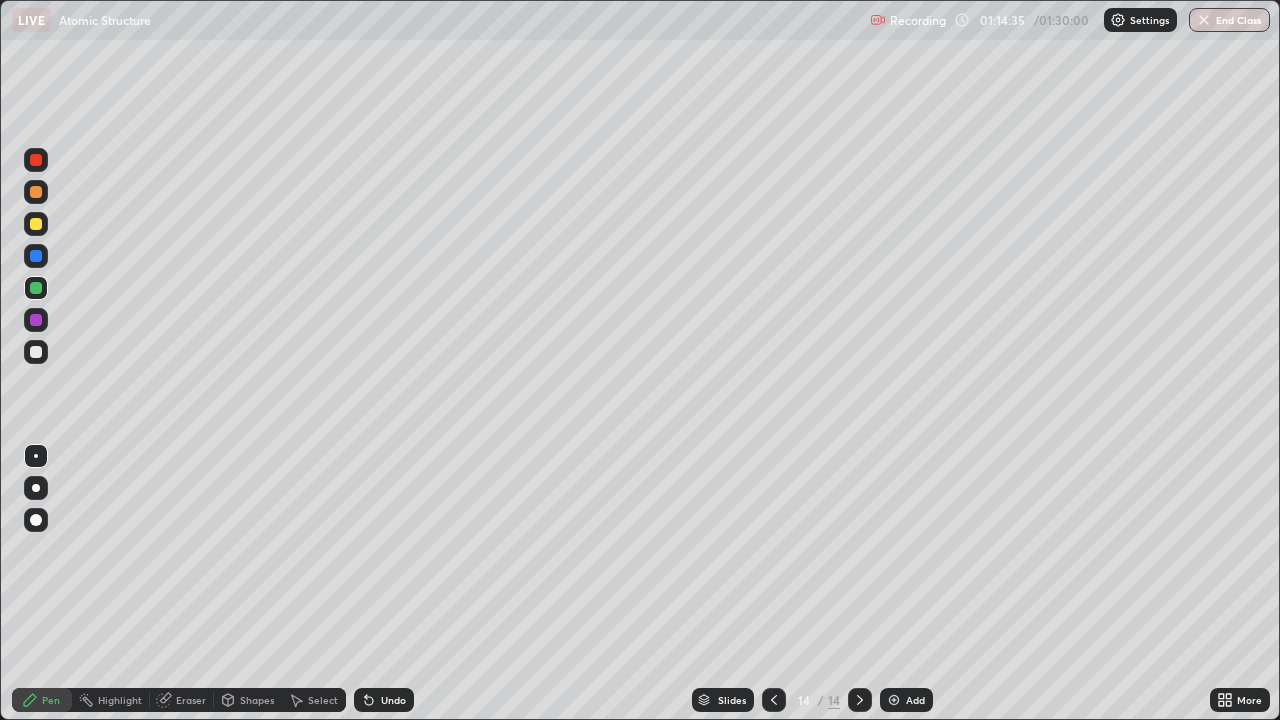 click on "Undo" at bounding box center (393, 700) 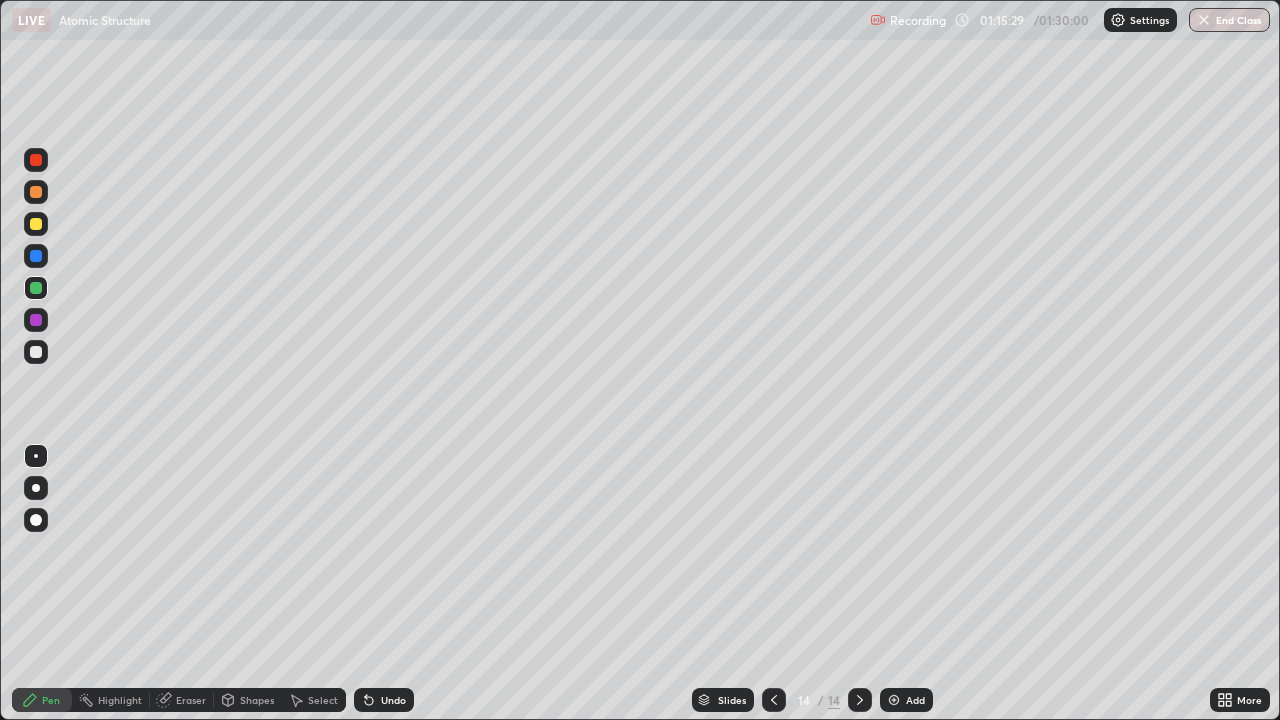 click on "Undo" at bounding box center (384, 700) 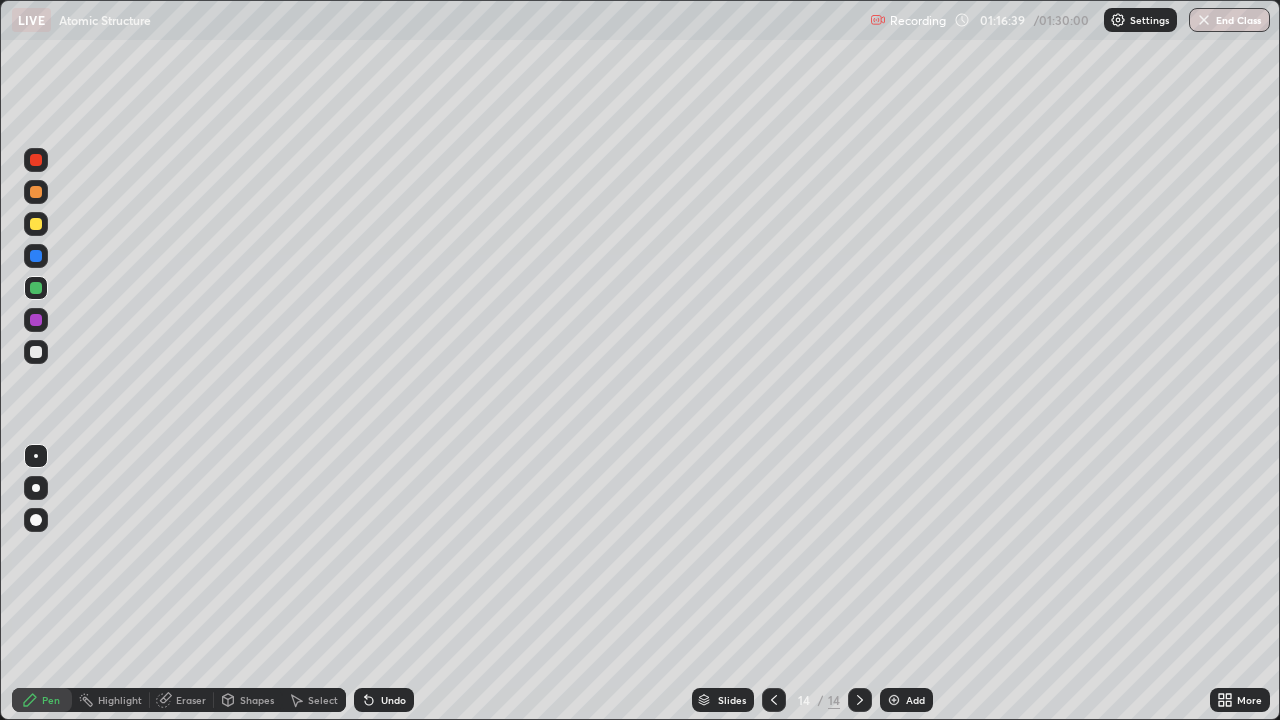 click on "Add" at bounding box center [915, 700] 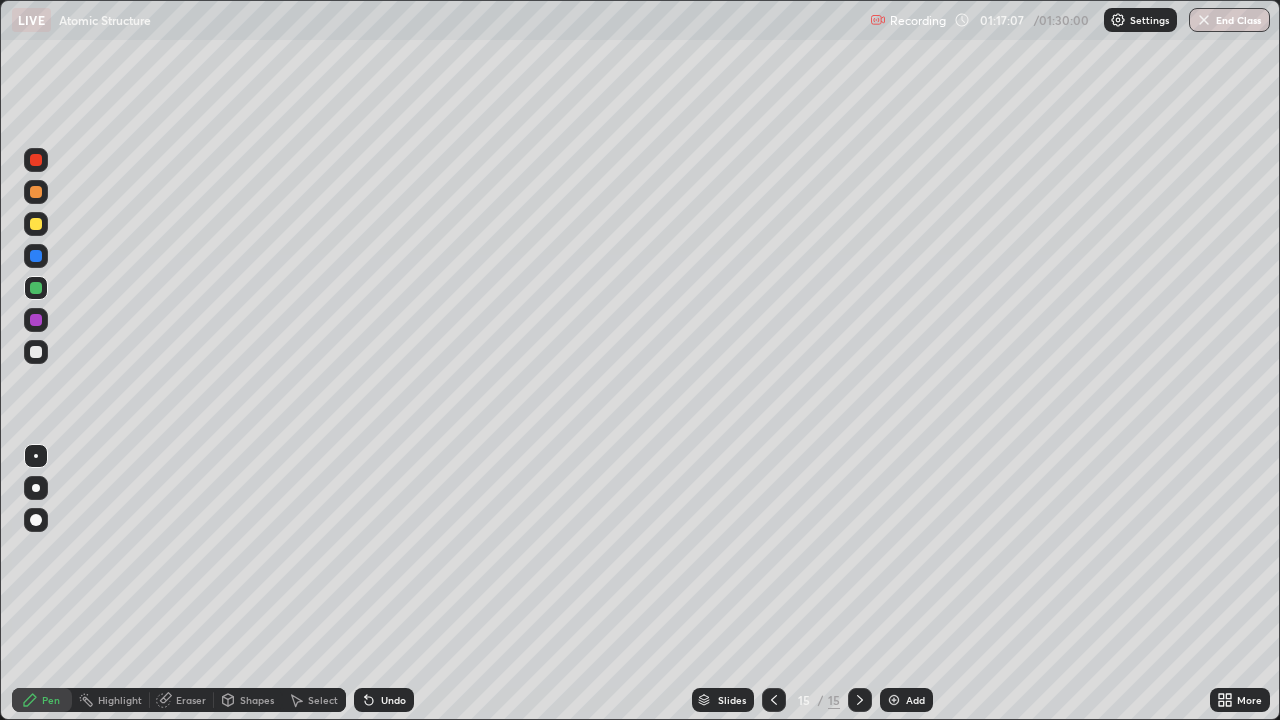 click at bounding box center [36, 224] 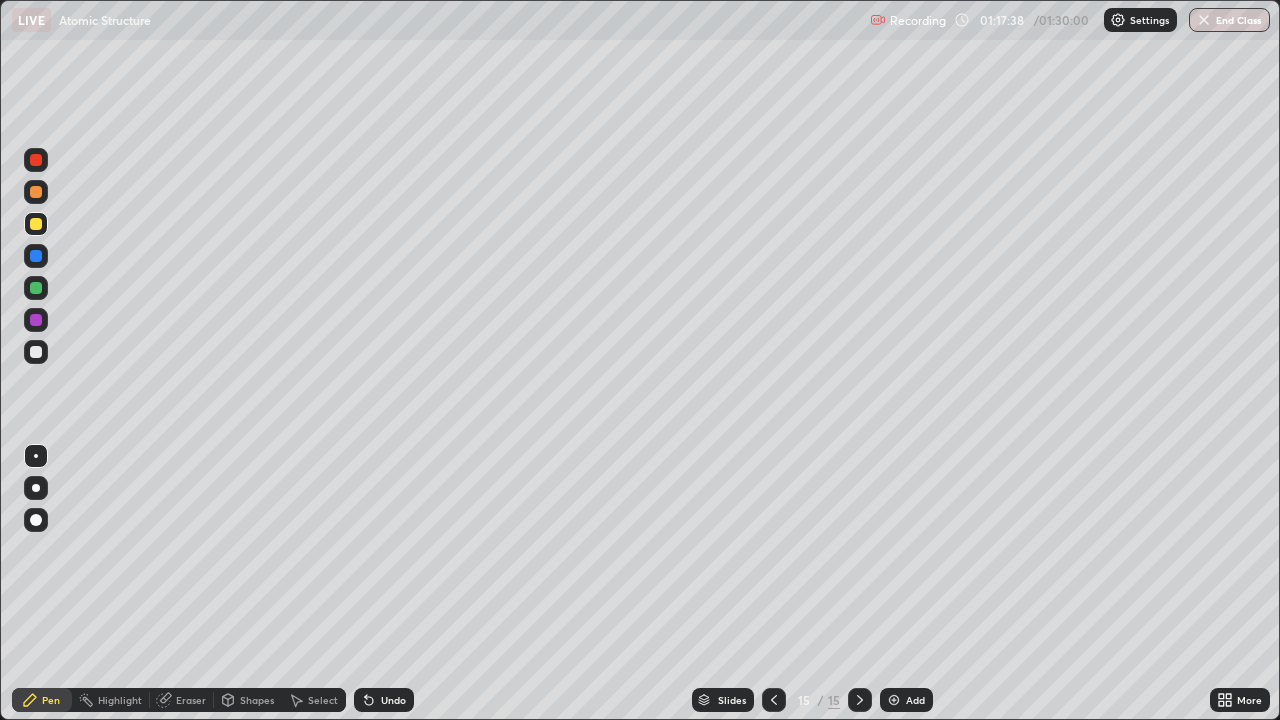click at bounding box center (36, 288) 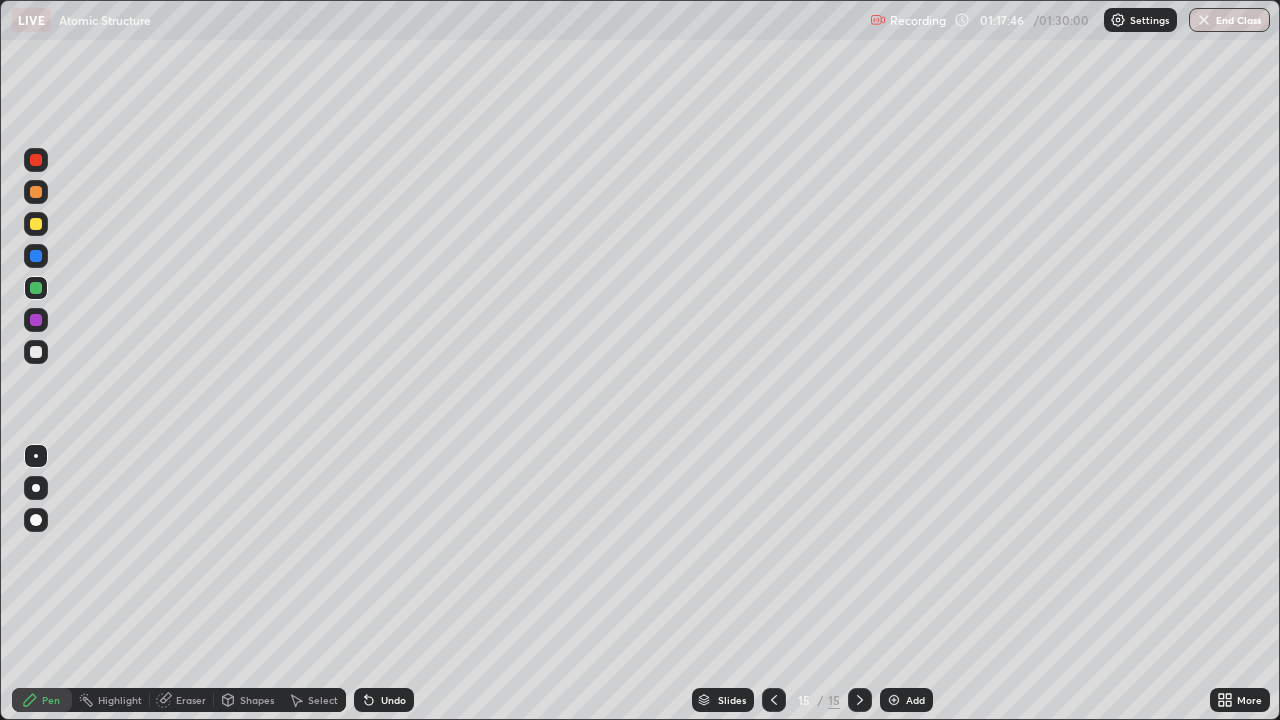 click at bounding box center (36, 352) 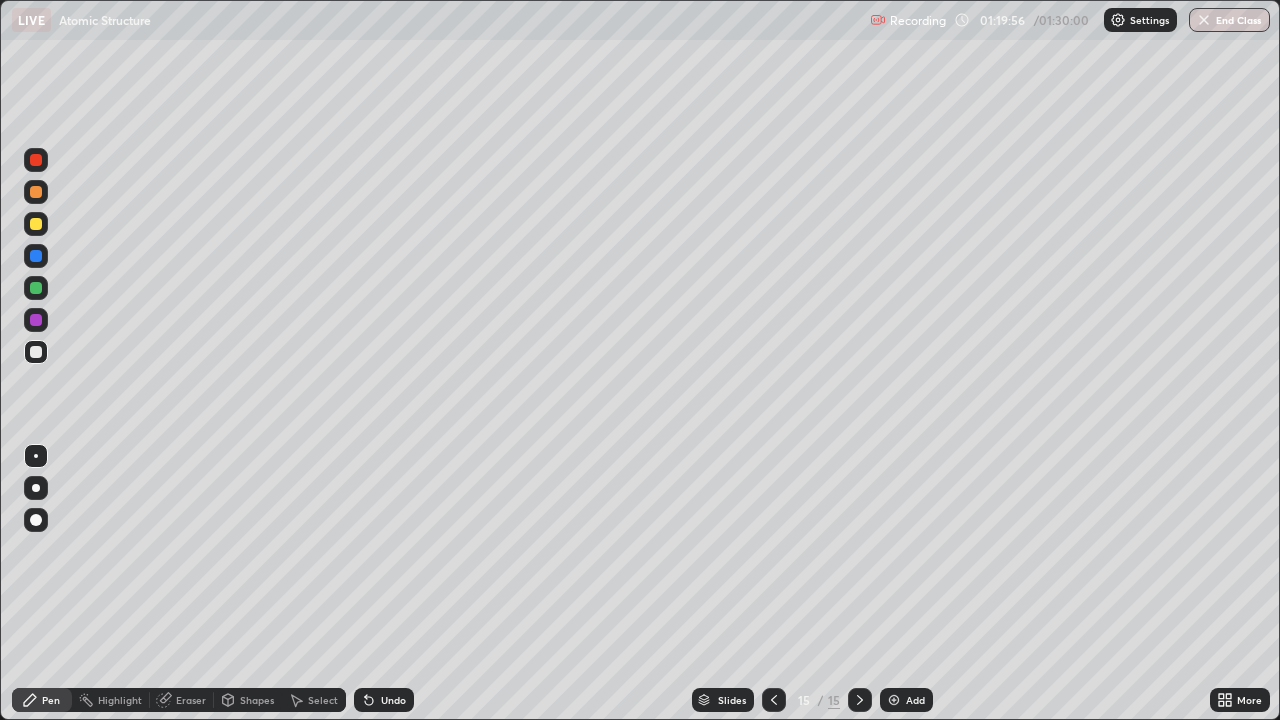 click at bounding box center [36, 224] 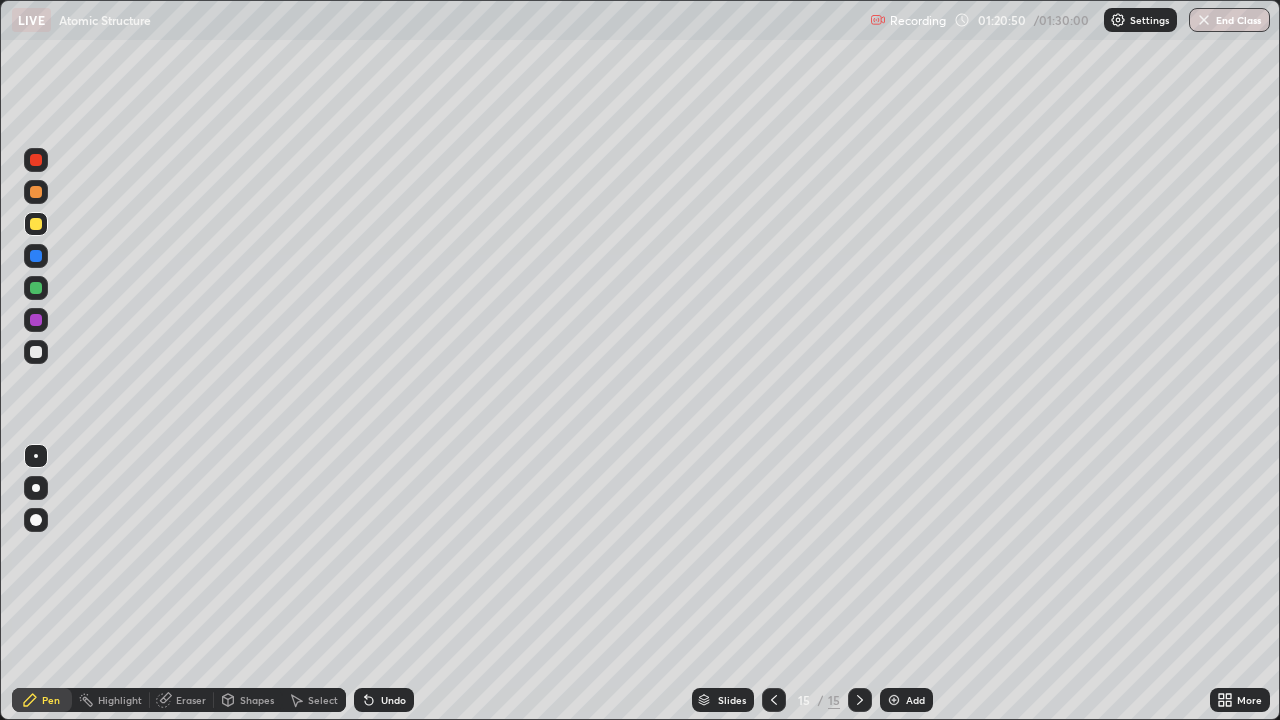 click on "Select" at bounding box center [314, 700] 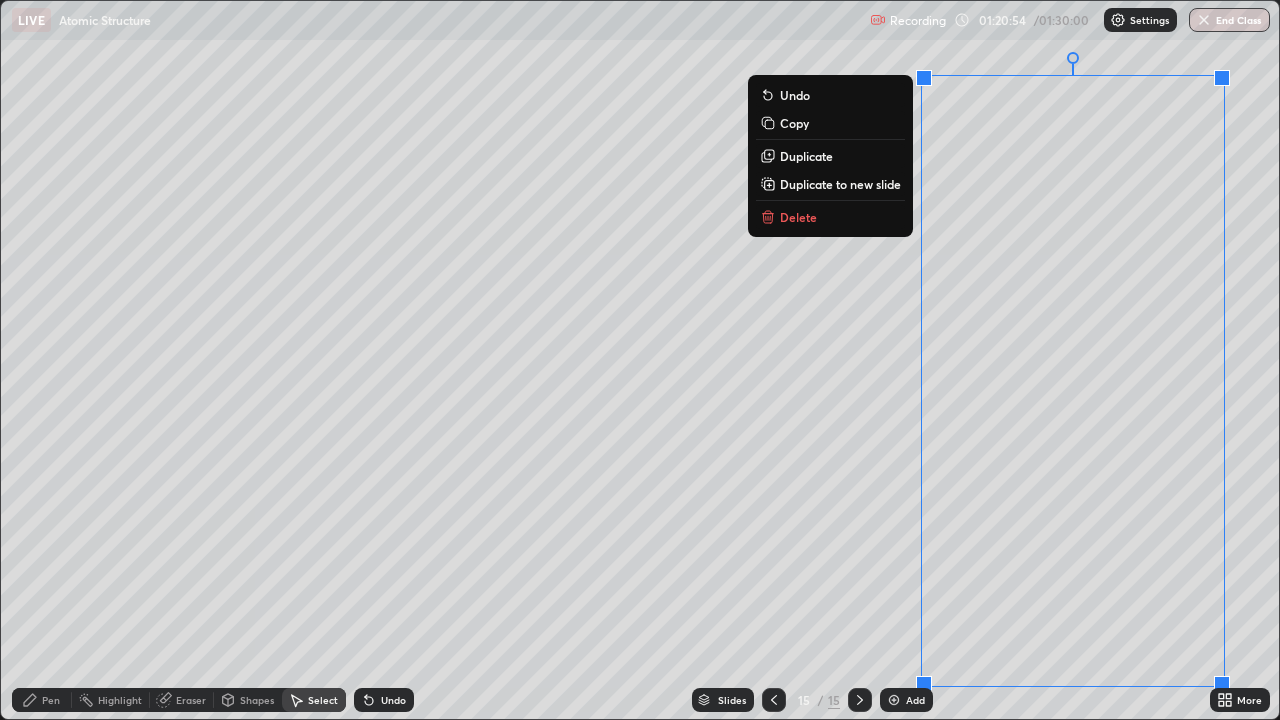 click on "Delete" at bounding box center (830, 217) 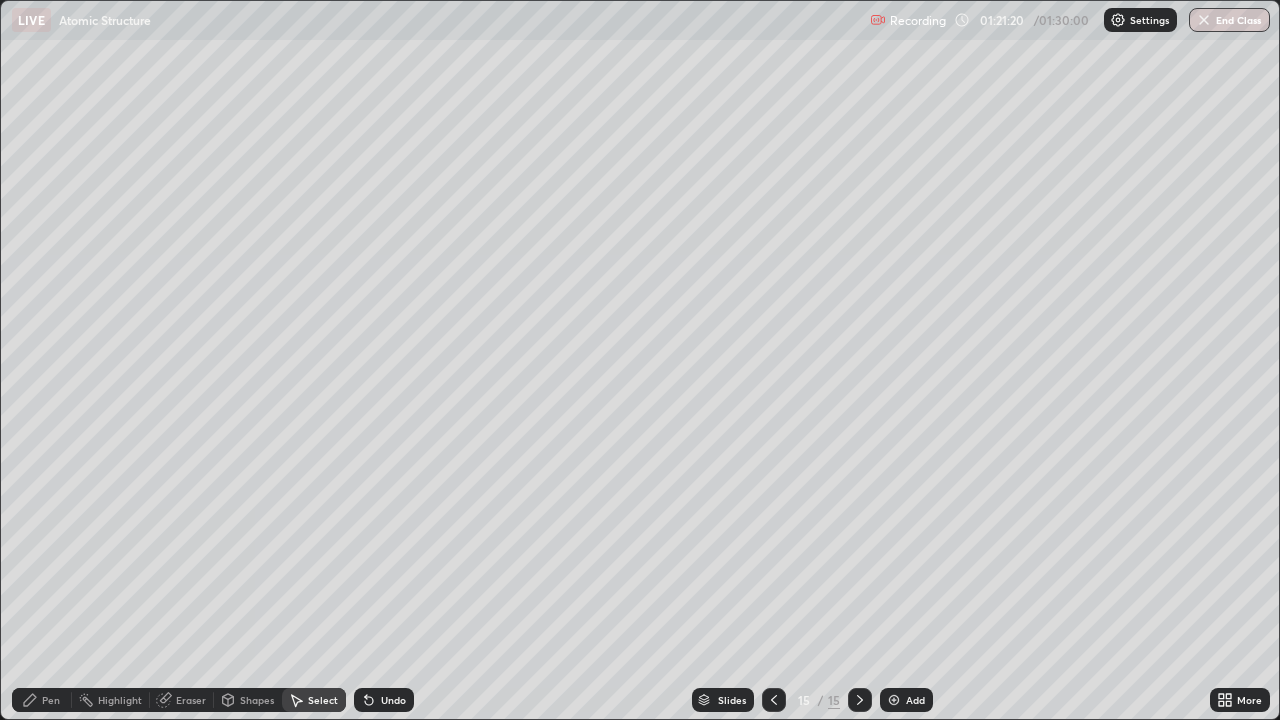 click on "0 ° Undo Copy Duplicate Duplicate to new slide Delete" at bounding box center [640, 360] 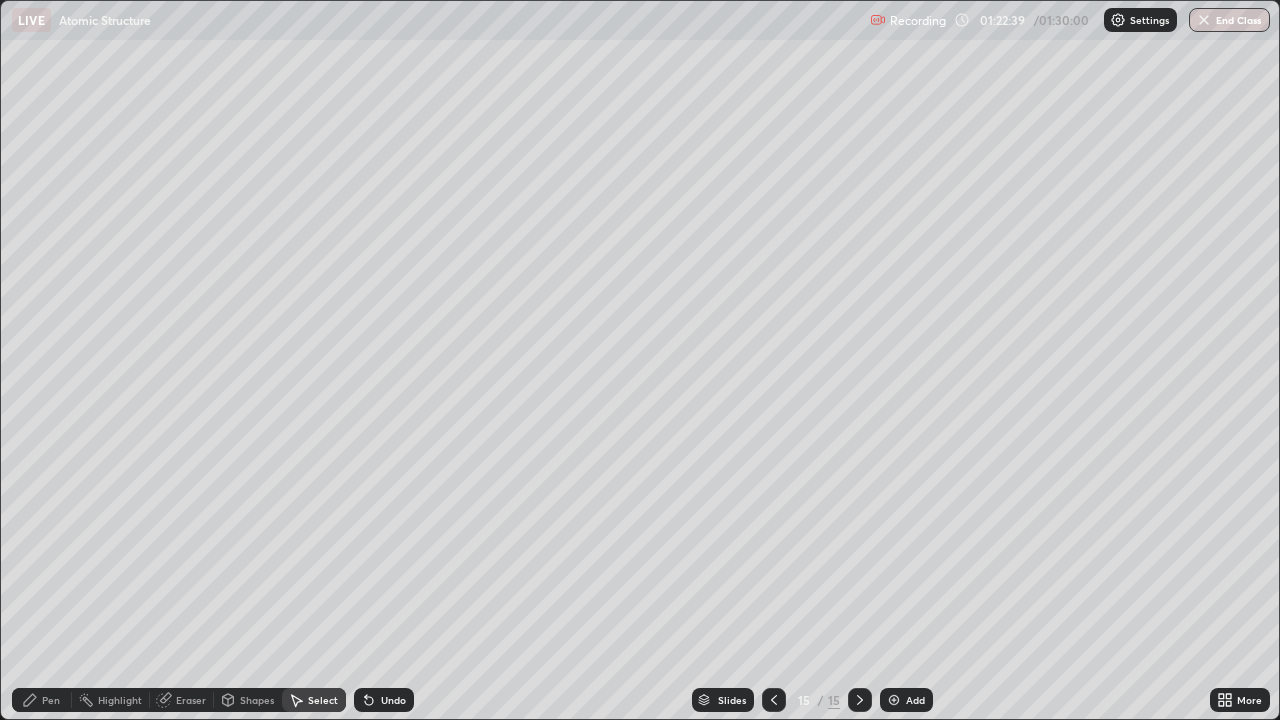 click on "Pen" at bounding box center (51, 700) 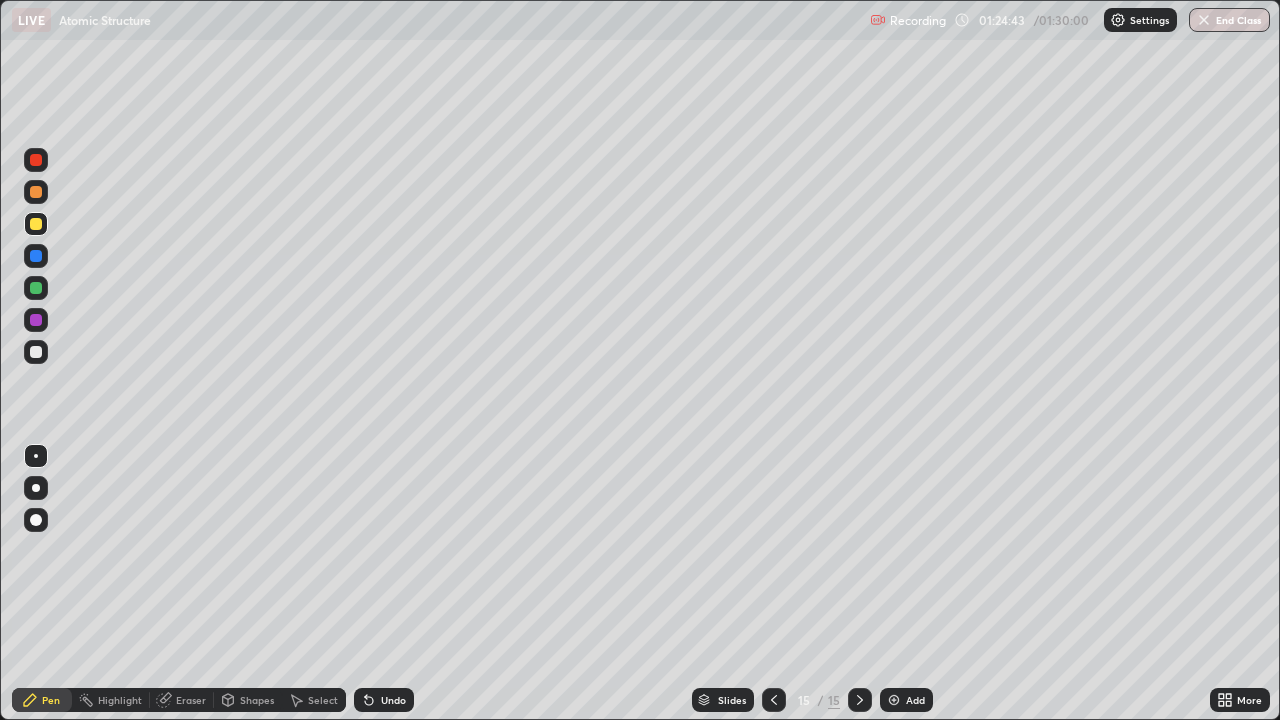 click on "End Class" at bounding box center [1229, 20] 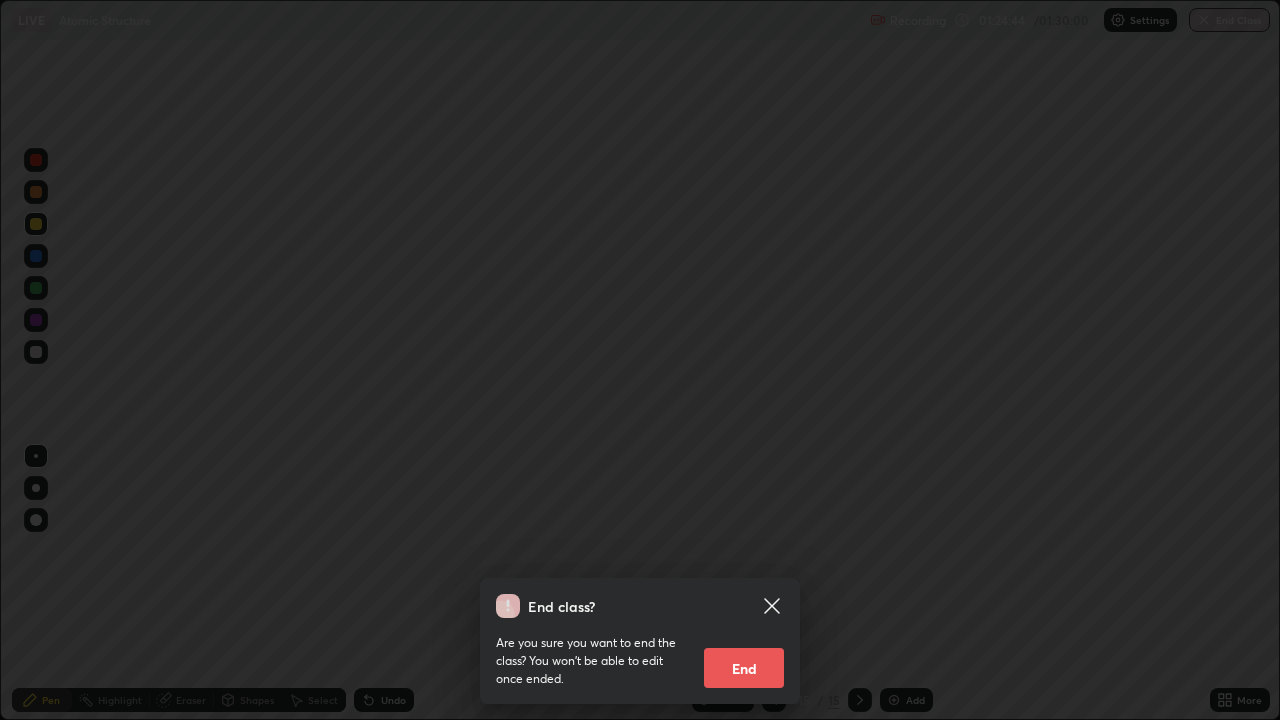 click on "End" at bounding box center (744, 668) 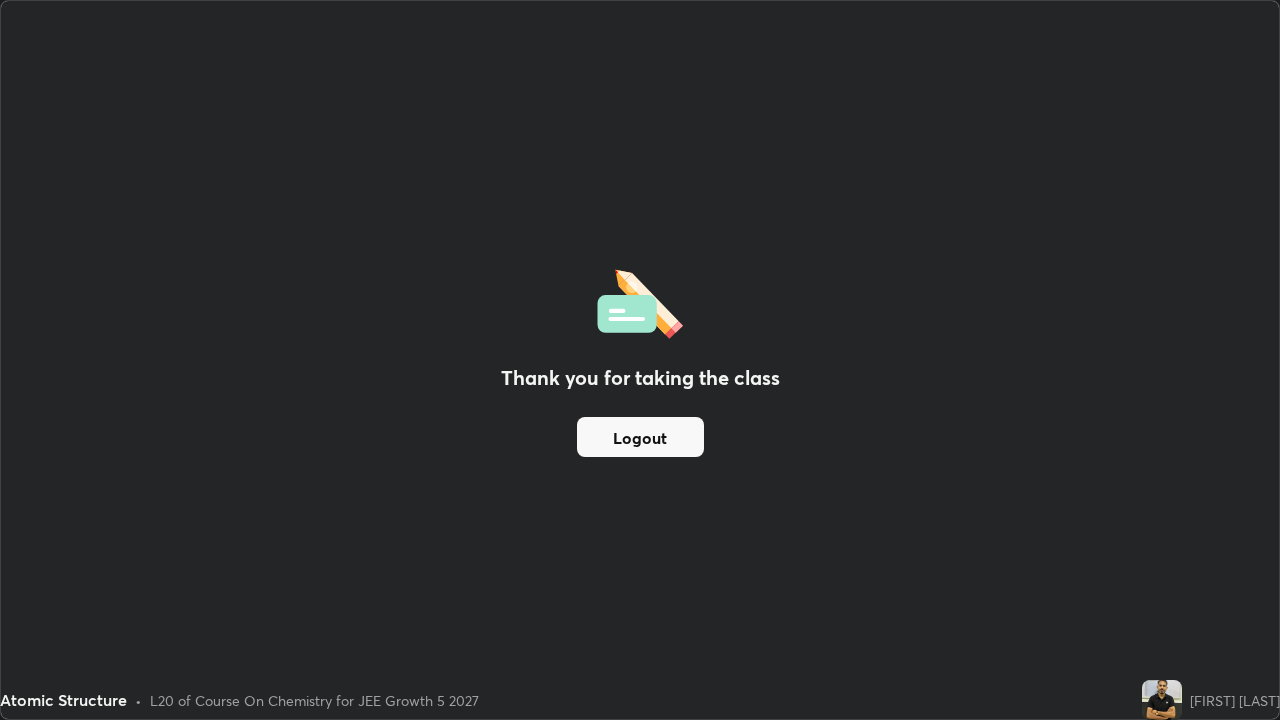 click on "Logout" at bounding box center [640, 437] 